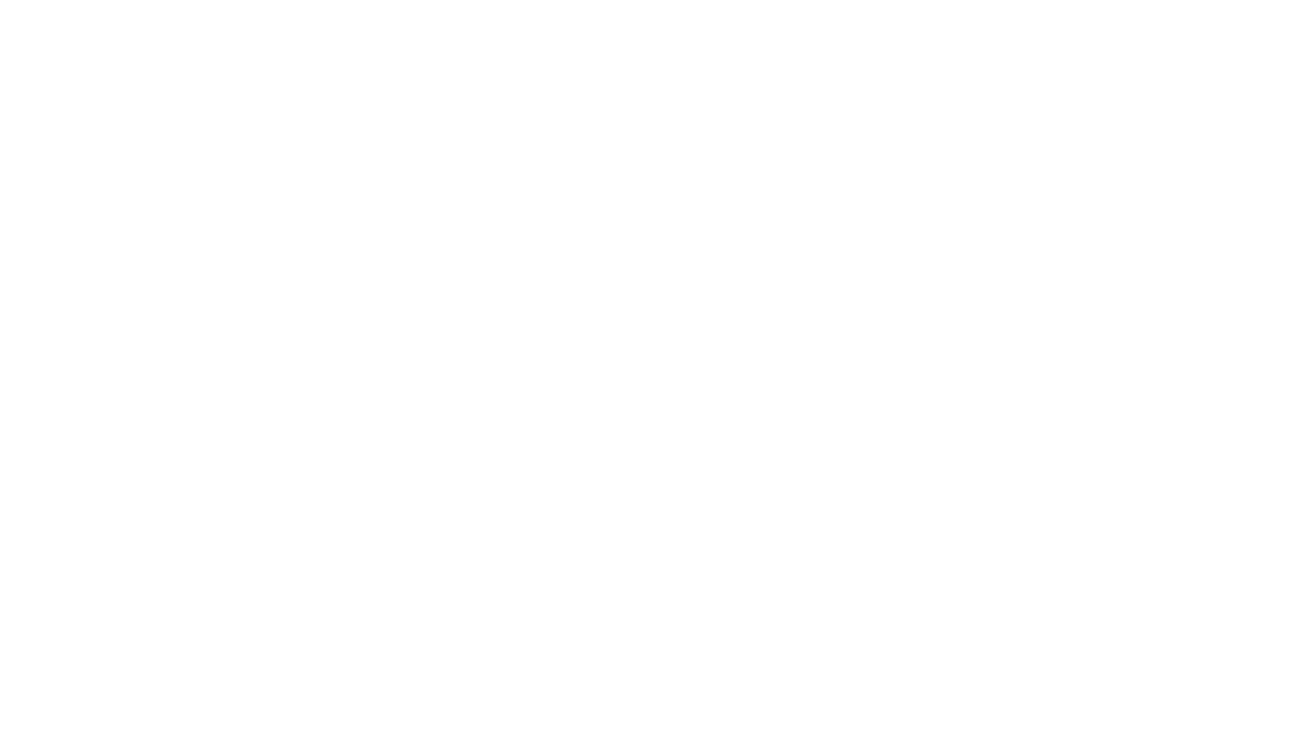 scroll, scrollTop: 0, scrollLeft: 0, axis: both 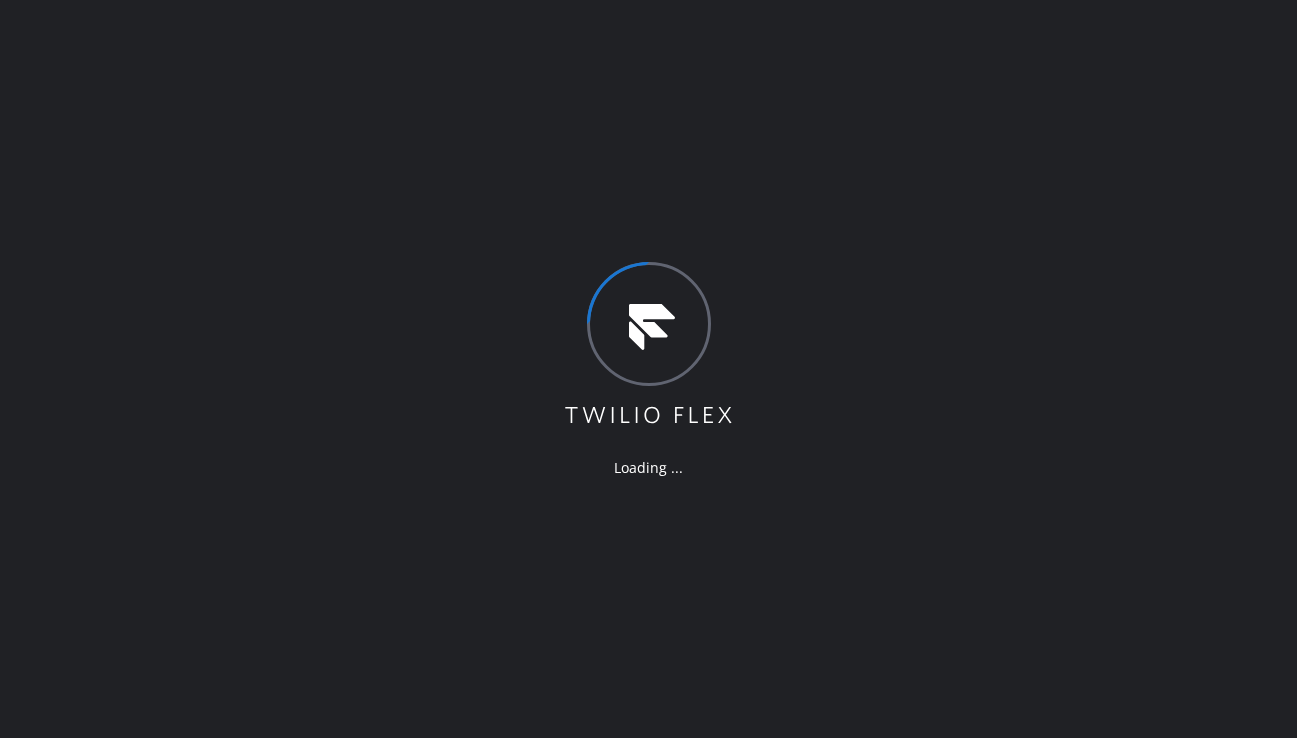 click on "Loading ..." at bounding box center (648, 369) 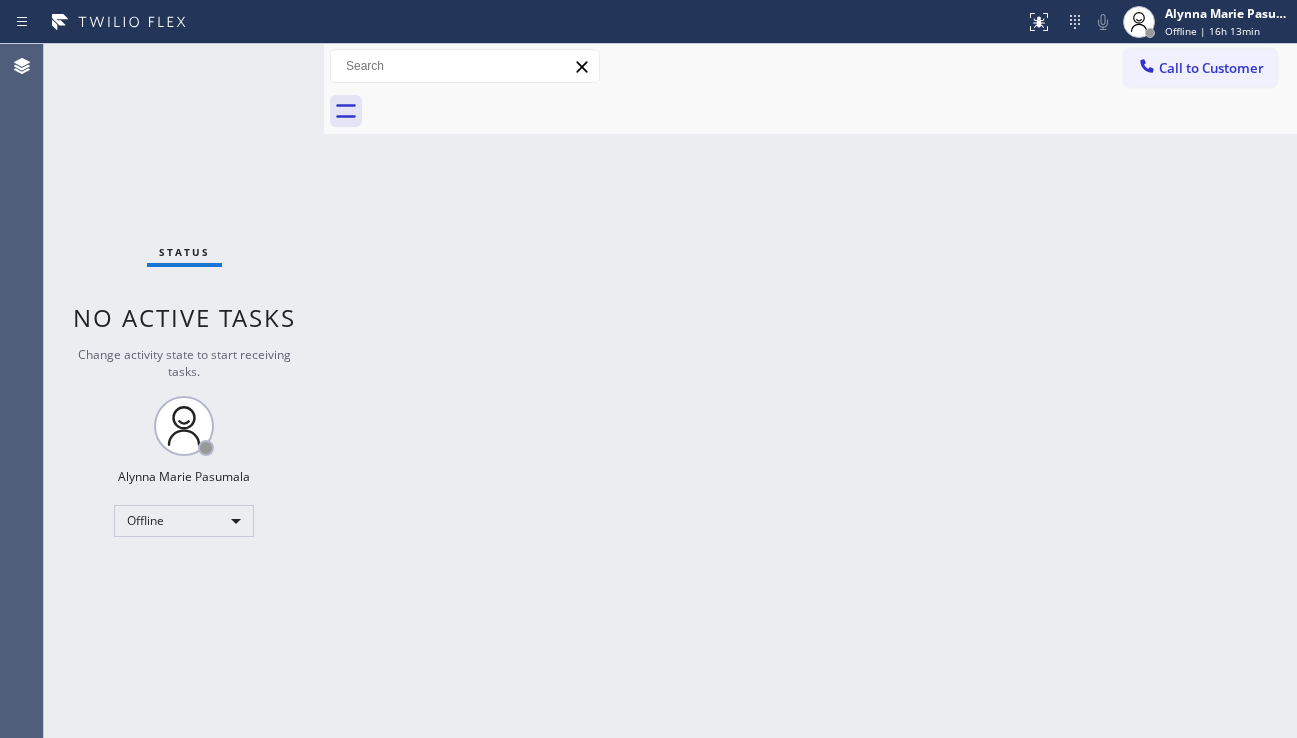 click on "Status   No active tasks     Change activity state to start receiving tasks.   [FIRST] [LAST] Offline" at bounding box center [184, 391] 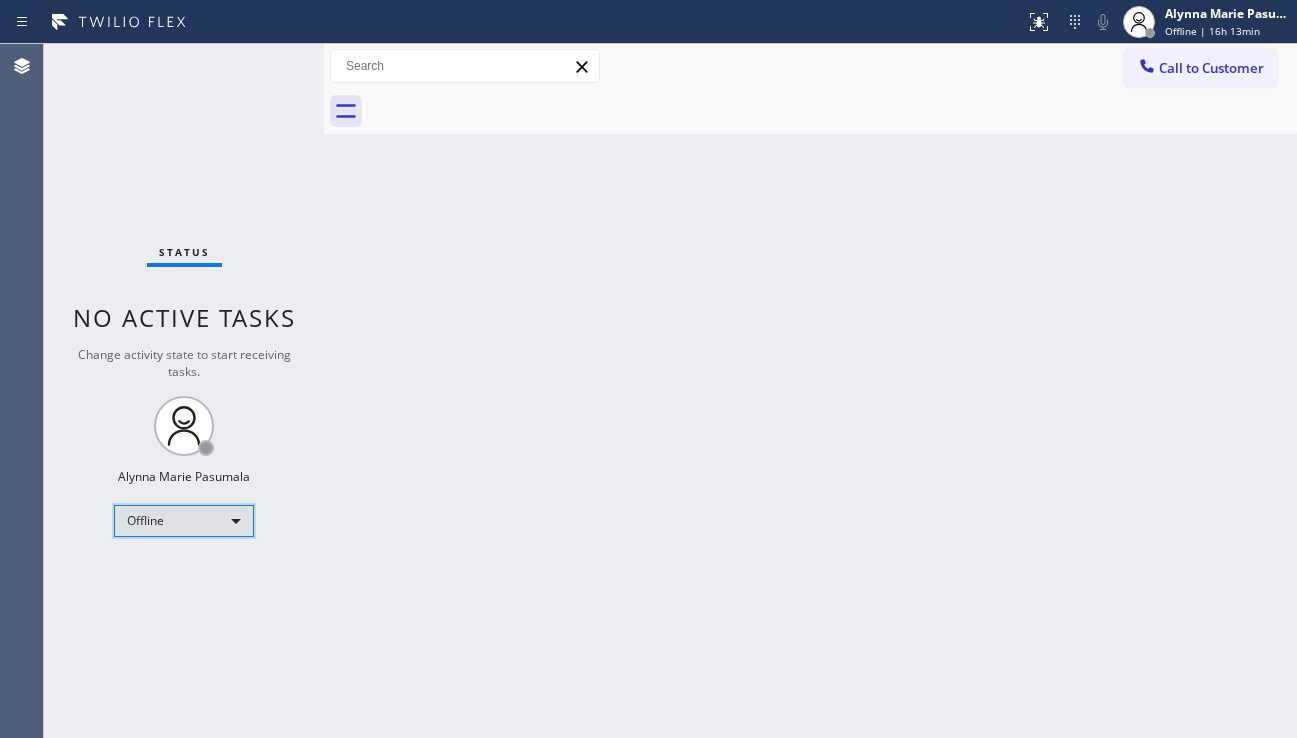 click on "Offline" at bounding box center [184, 521] 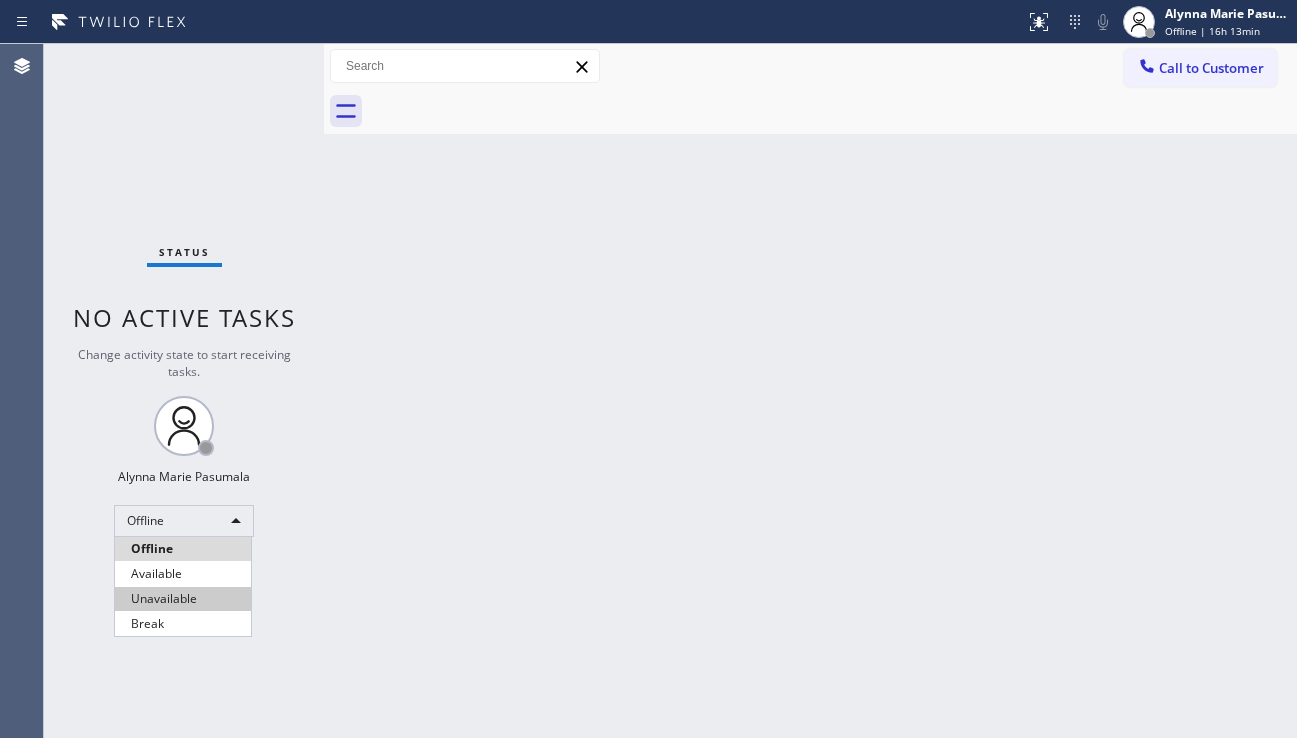 click on "Unavailable" at bounding box center [183, 599] 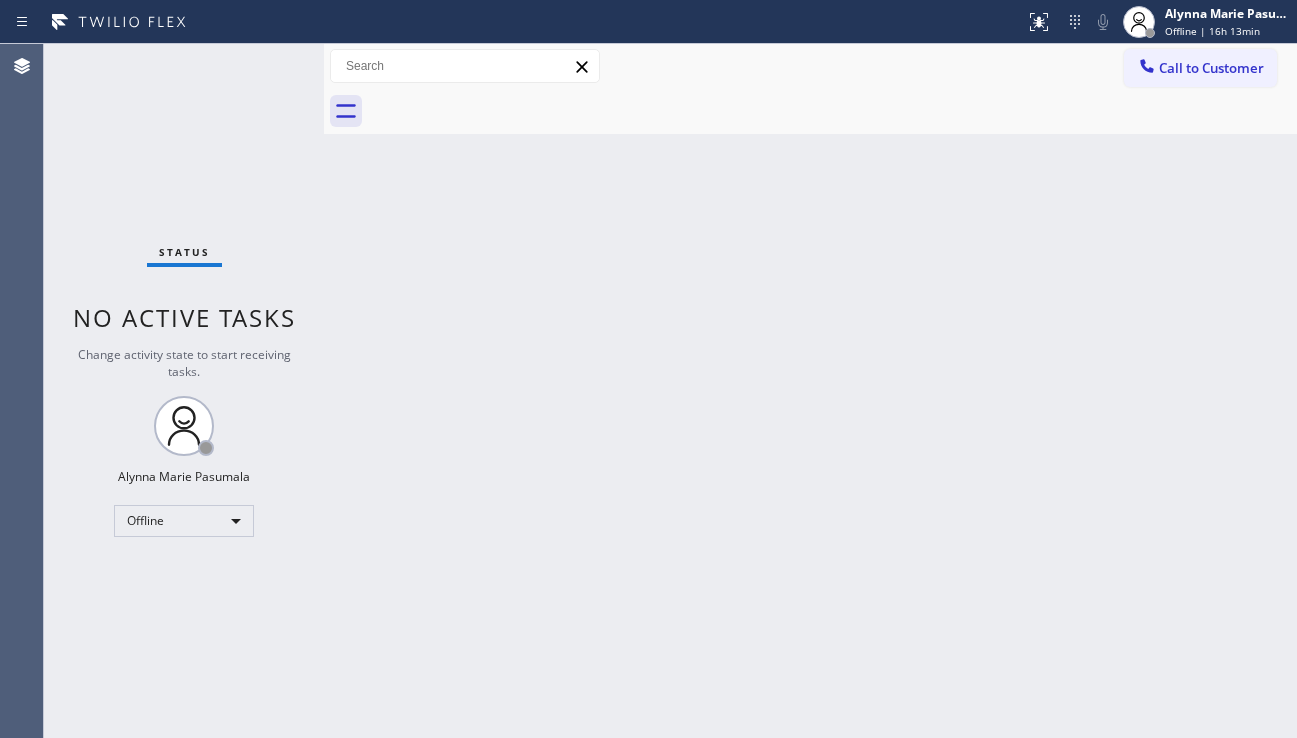 click on "Back to Dashboard Change Sender ID Customers Technicians Select a contact Outbound call Technician Search Technician Your caller id phone number Your caller id phone number Call Technician info Name   Phone none Address none Change Sender ID HVAC +18559994417 5 Star Appliance +18557314952 Appliance Repair +18554611149 Plumbing +18889090120 Air Duct Cleaning +18006865038  Electricians +18005688664 Cancel Change Check personal SMS Reset Change No tabs Call to Customer Outbound call Location Search location Your caller id phone number Customer number Call Outbound call Technician Search Technician Your caller id phone number Your caller id phone number Call" at bounding box center (810, 391) 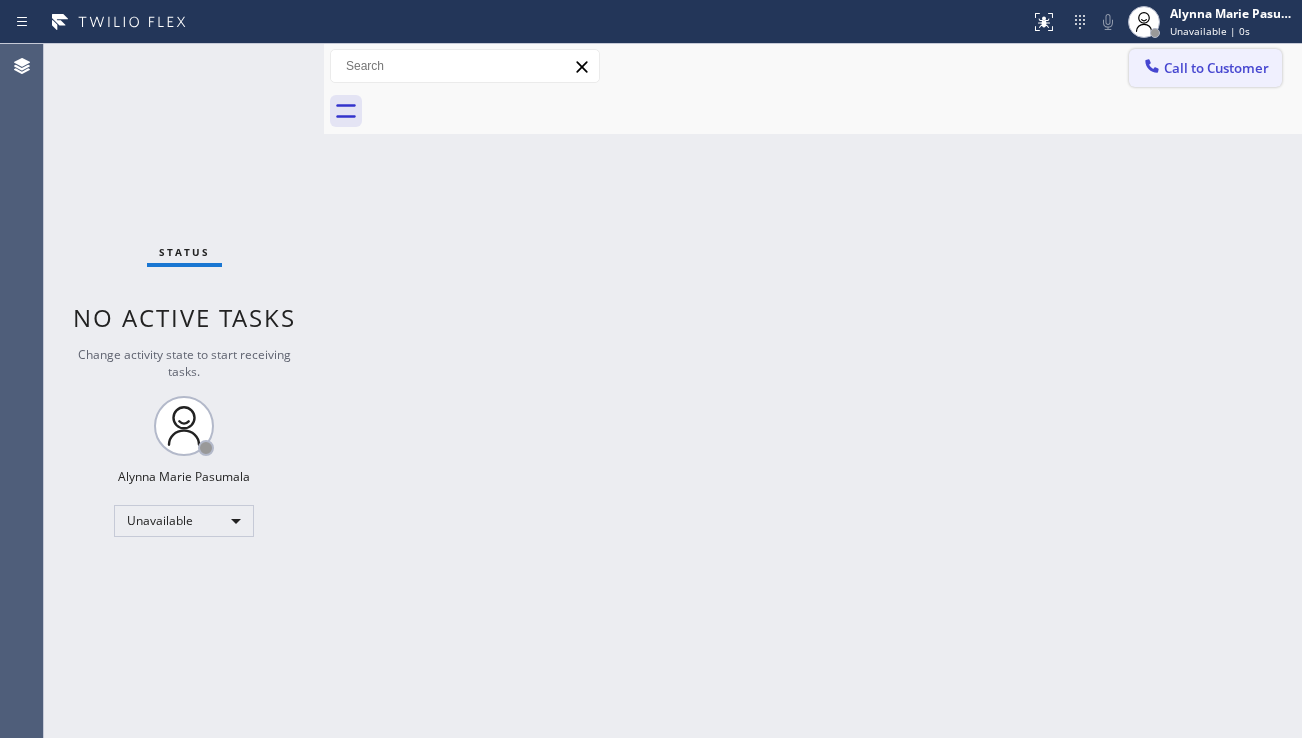click on "Call to Customer" at bounding box center [1216, 68] 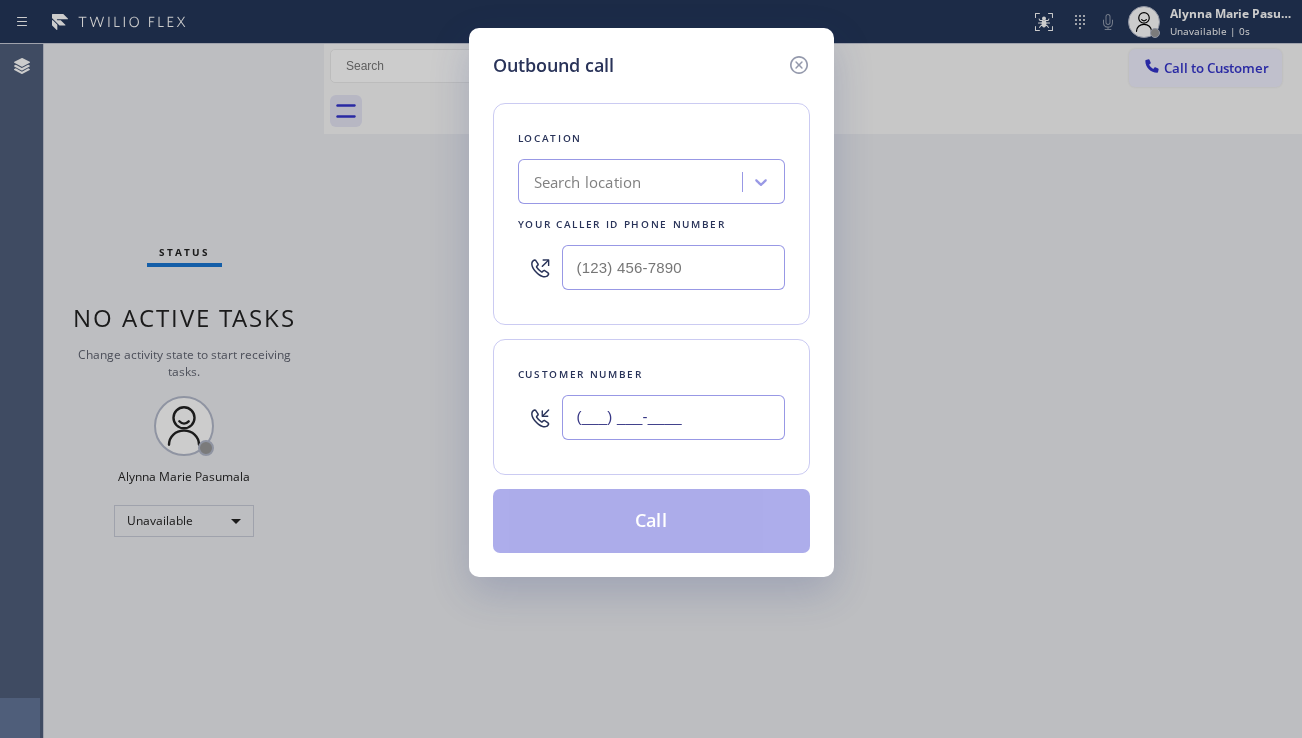 click on "(___) ___-____" at bounding box center (673, 417) 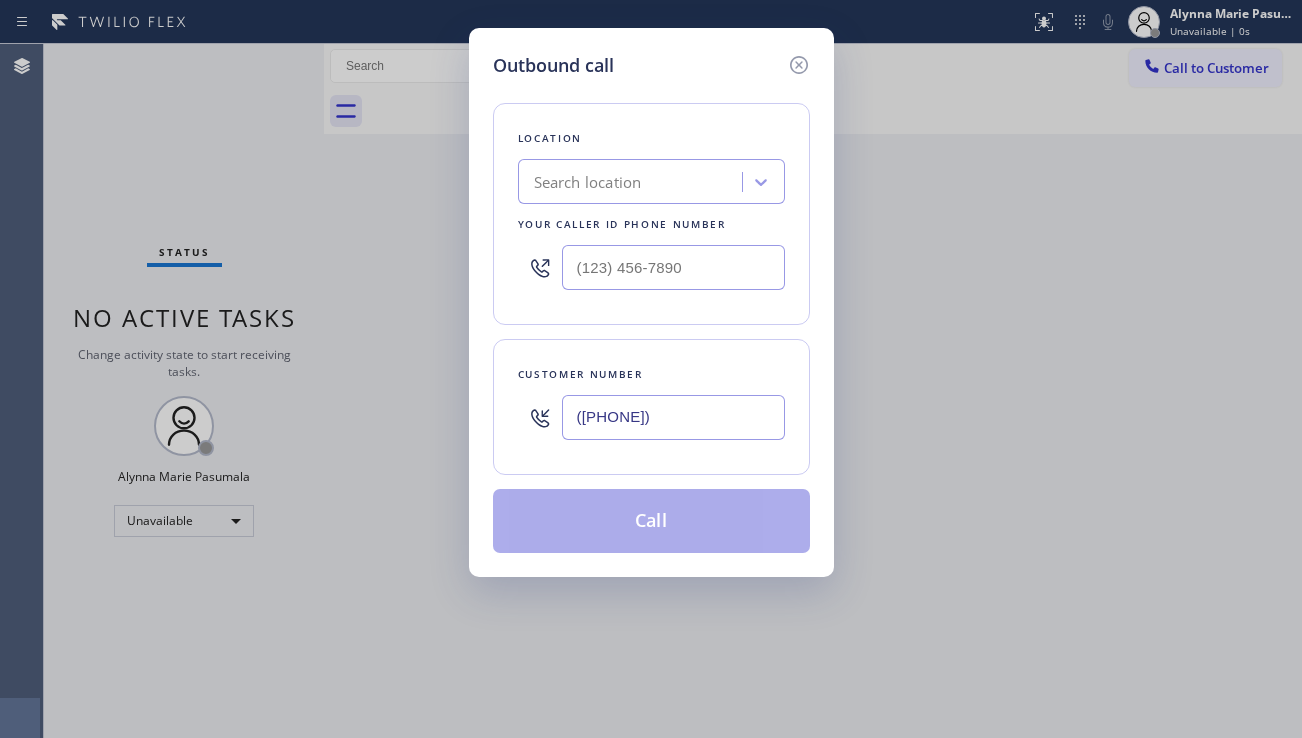 type on "([PHONE])" 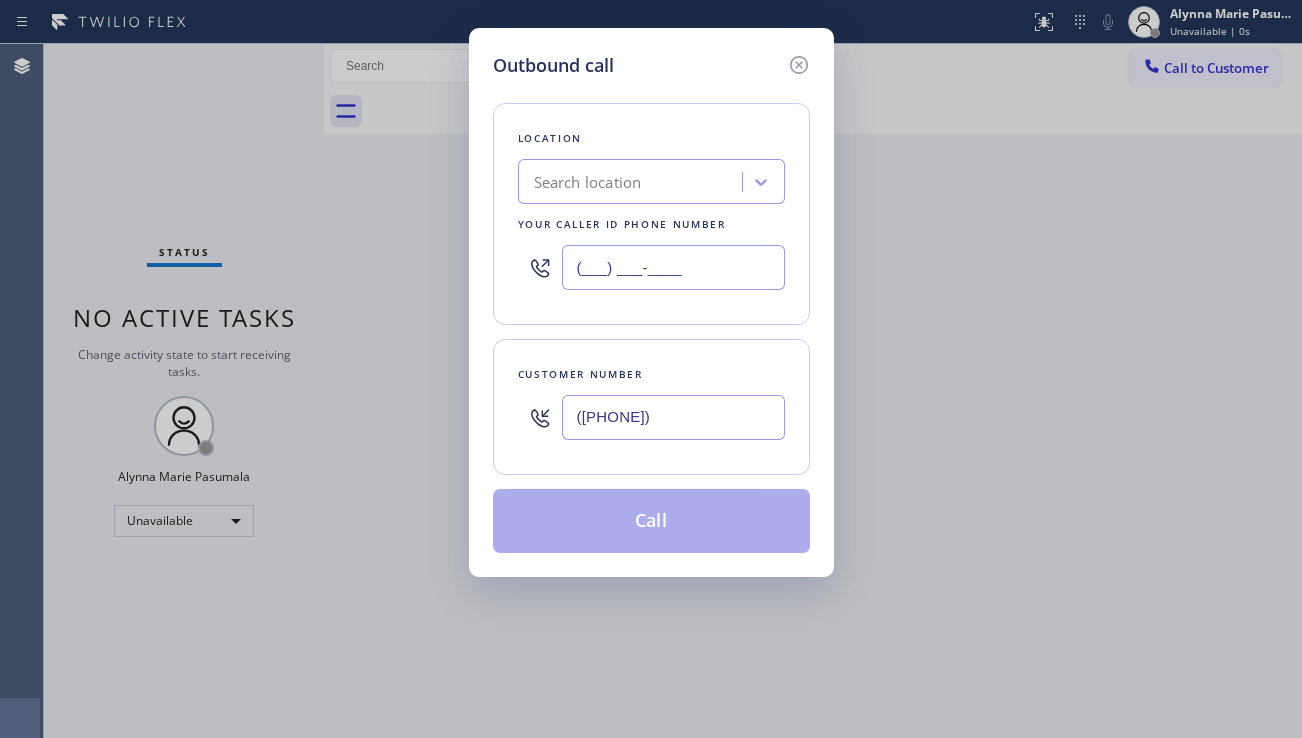 click on "(___) ___-____" at bounding box center (673, 267) 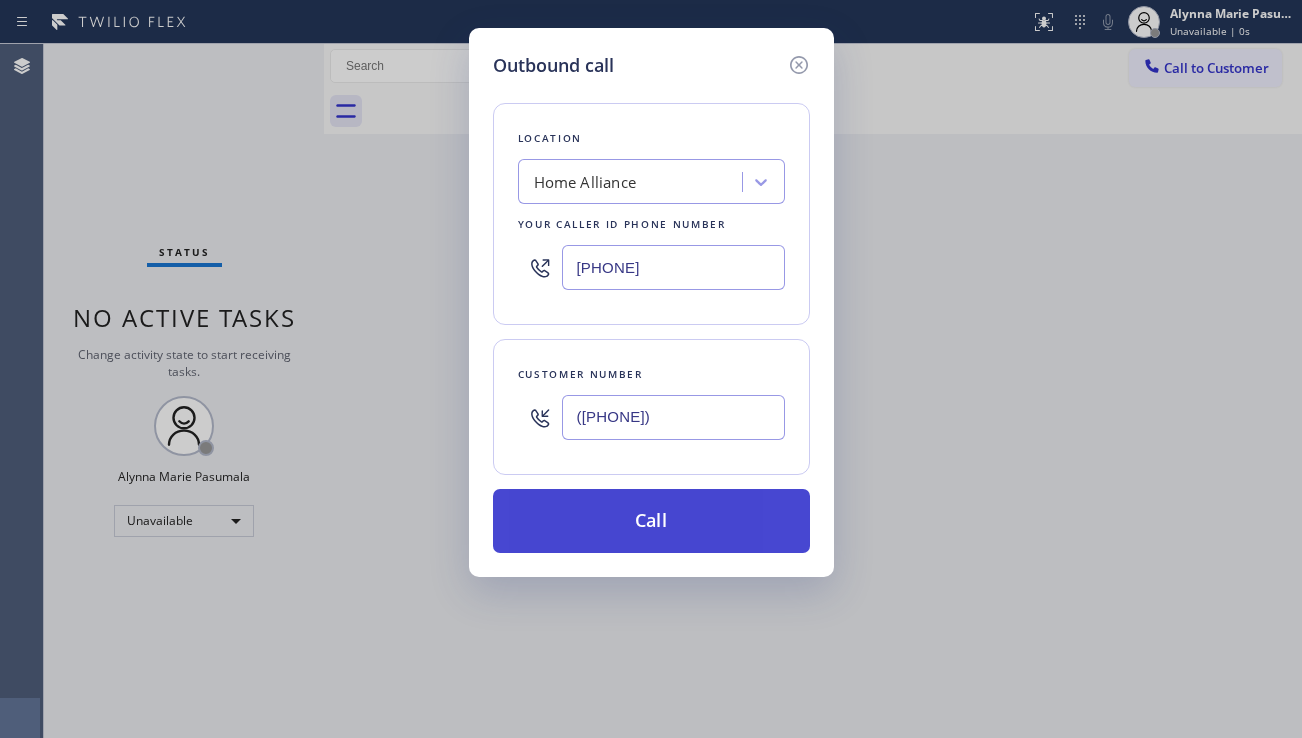 type on "[PHONE]" 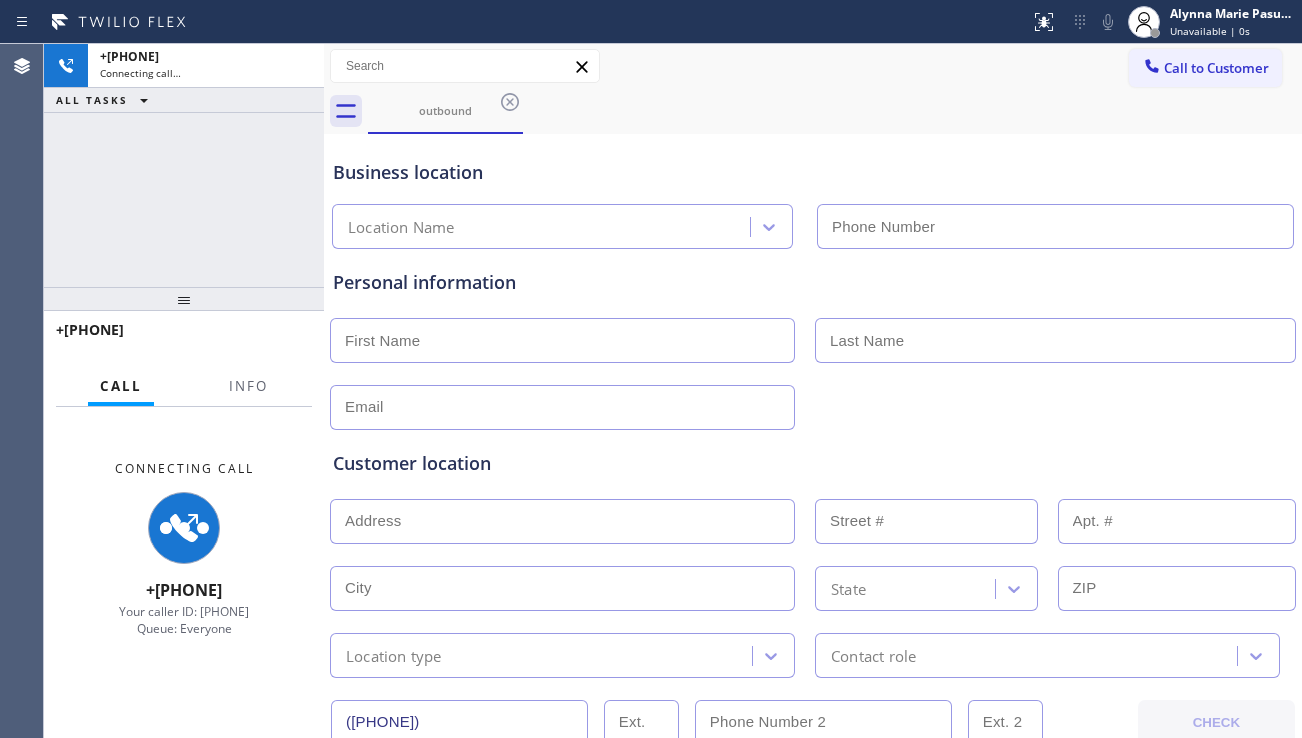 type on "[PHONE]" 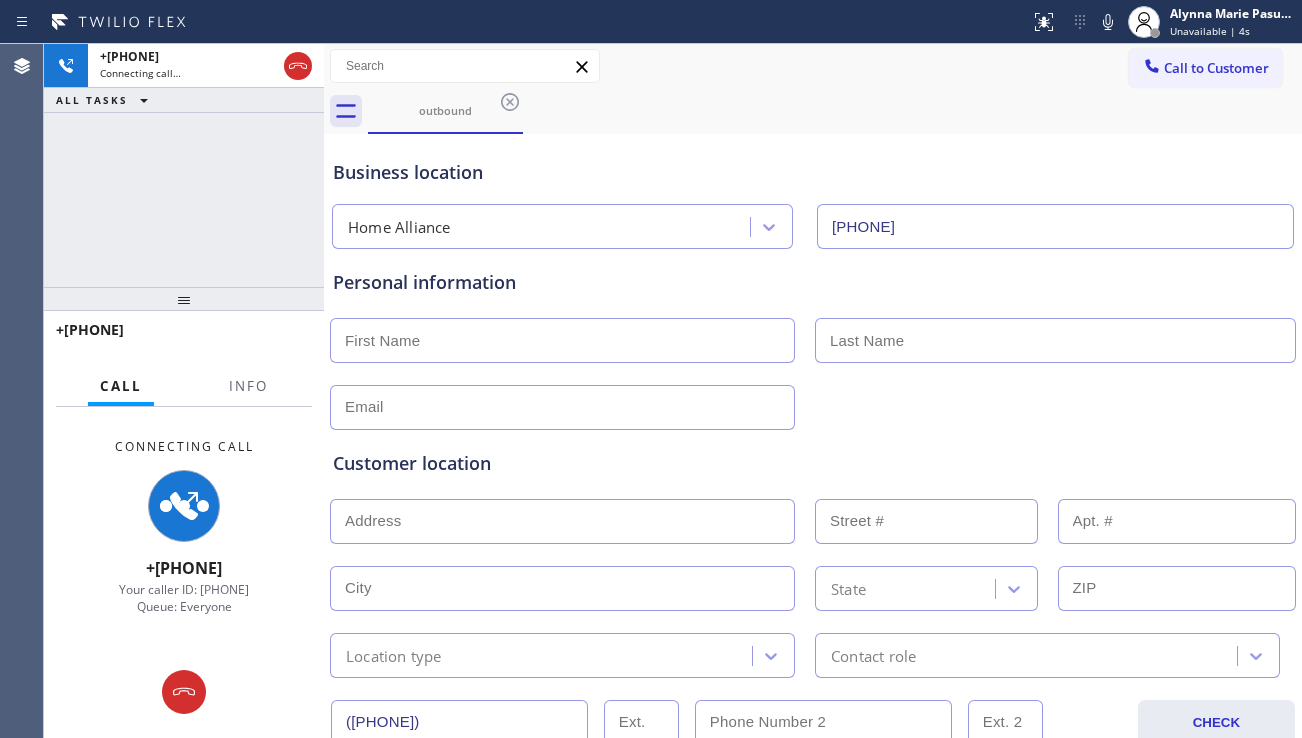 click at bounding box center (813, 405) 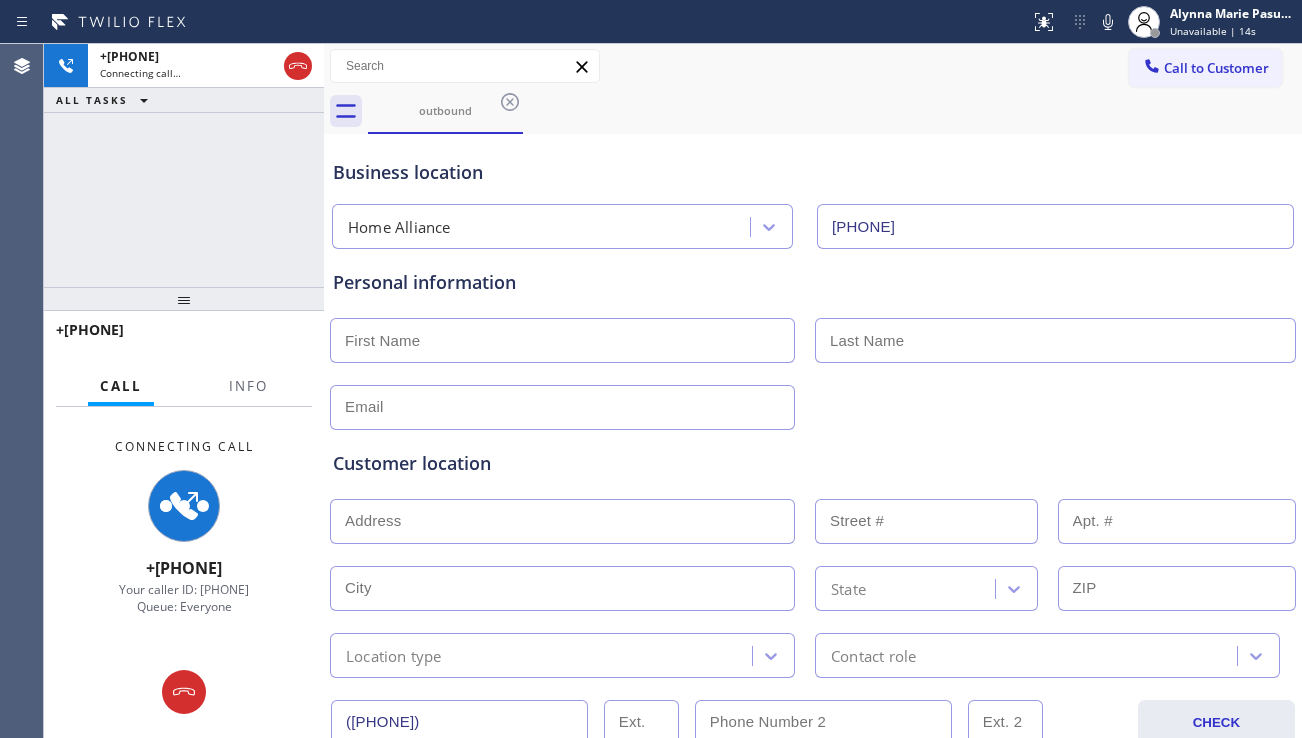 click at bounding box center (562, 340) 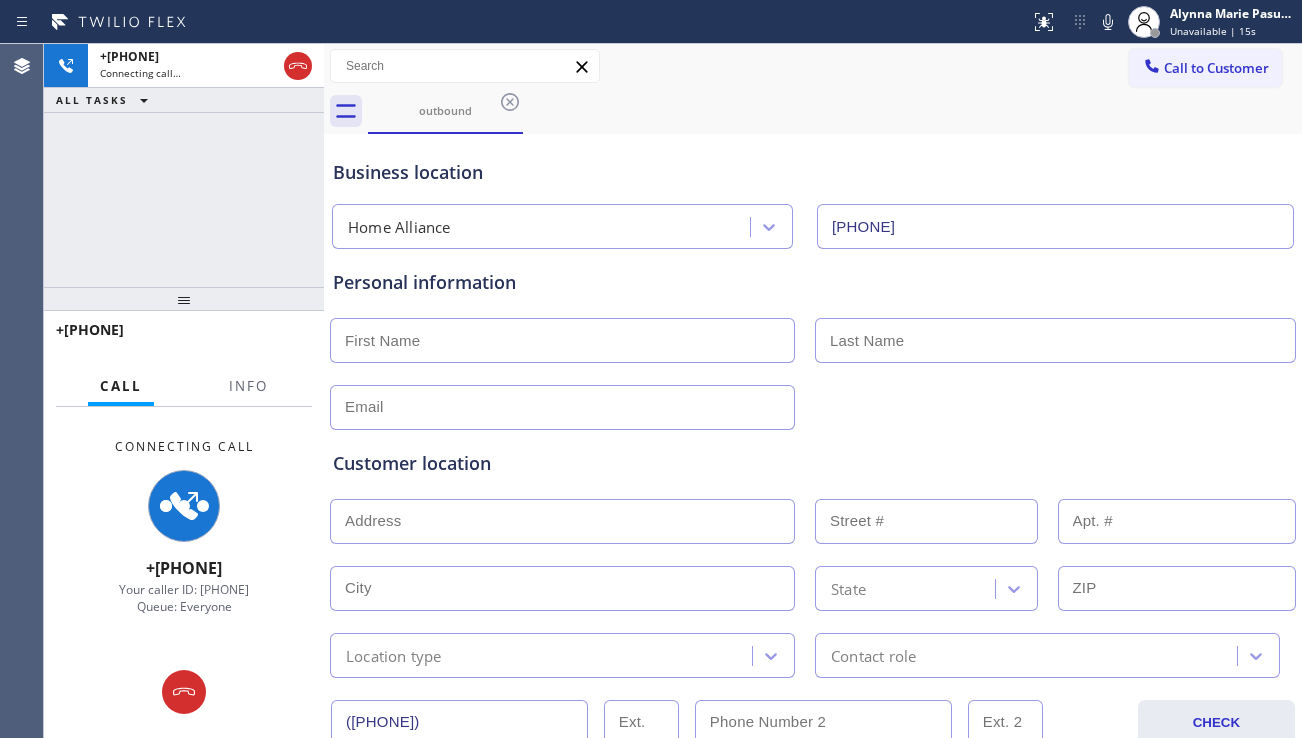 paste on "[FIRST]" 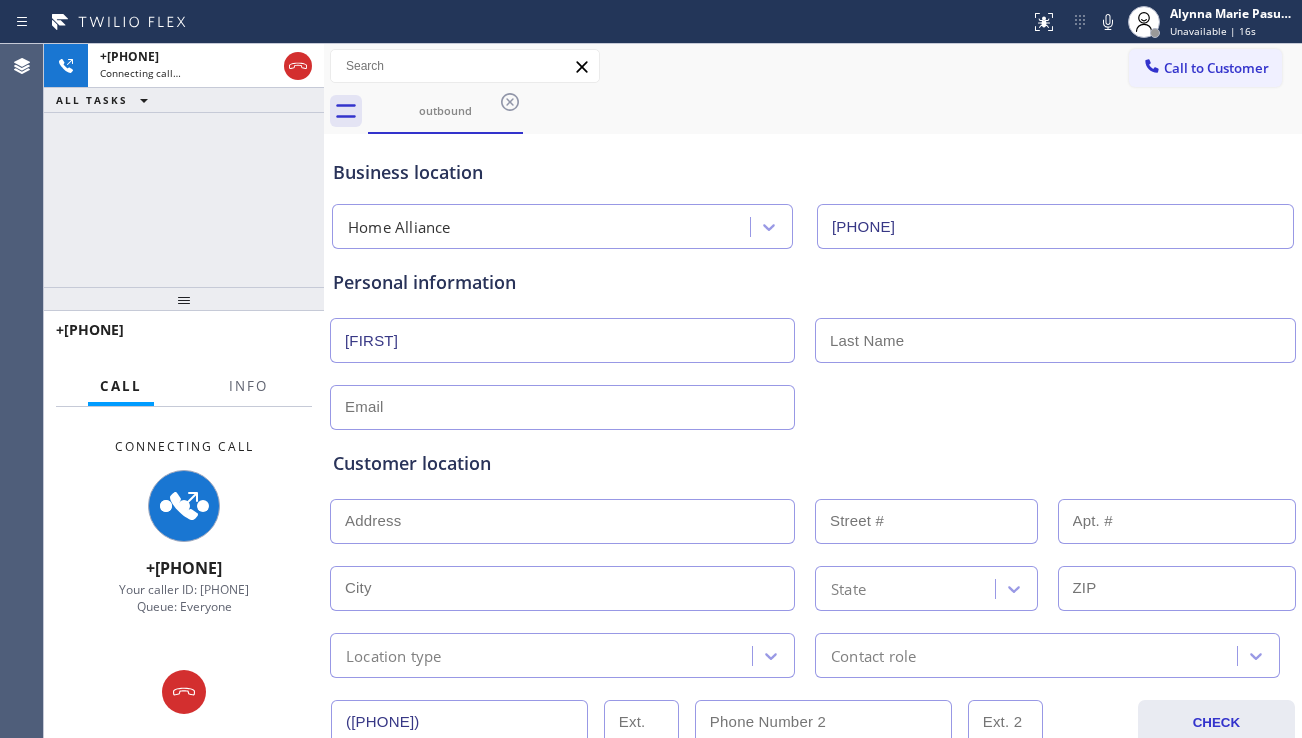 click on "[FIRST]" at bounding box center [562, 340] 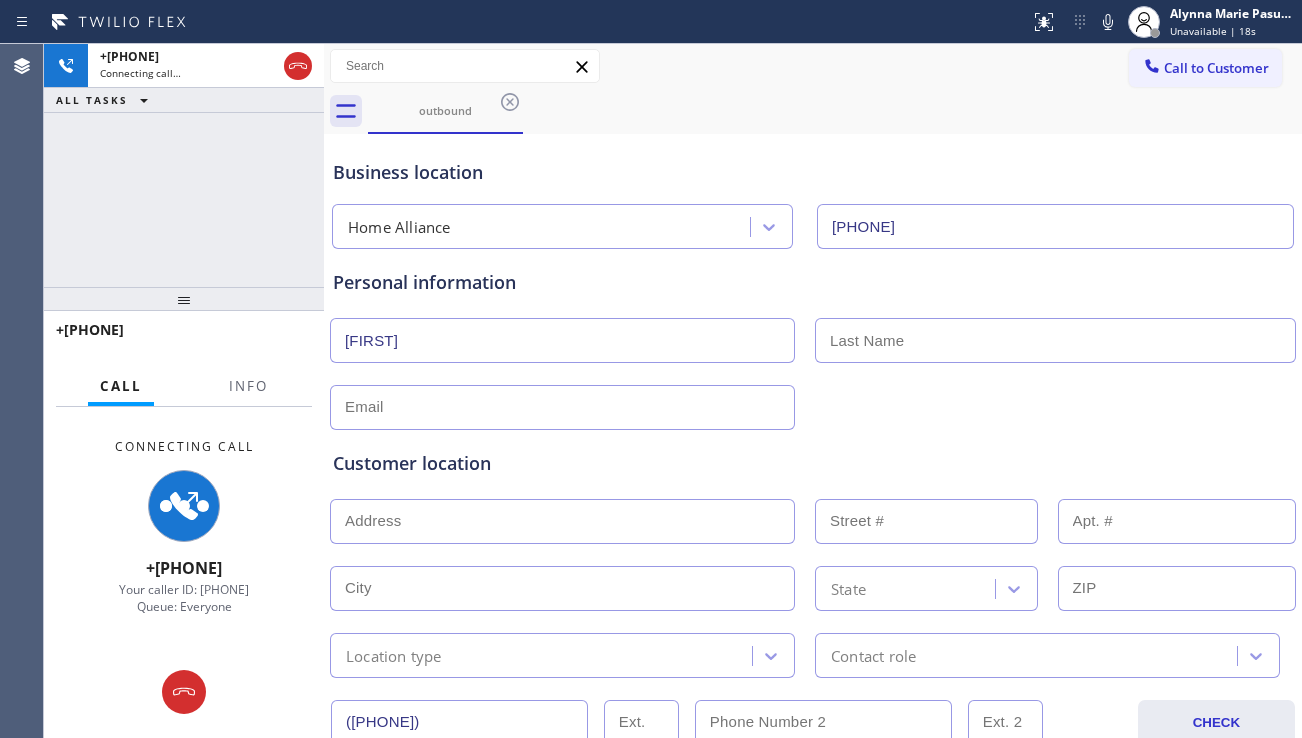 type on "[FIRST]" 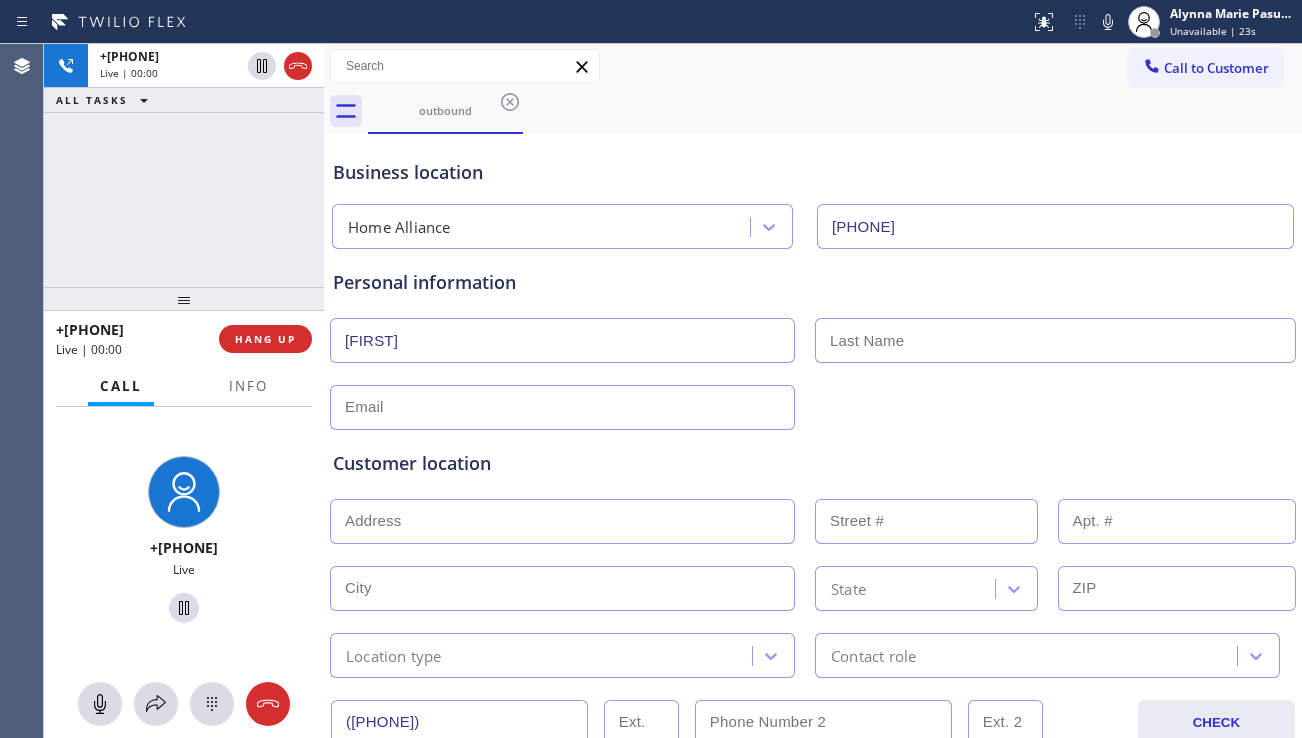 click on "[FIRST]" at bounding box center [562, 340] 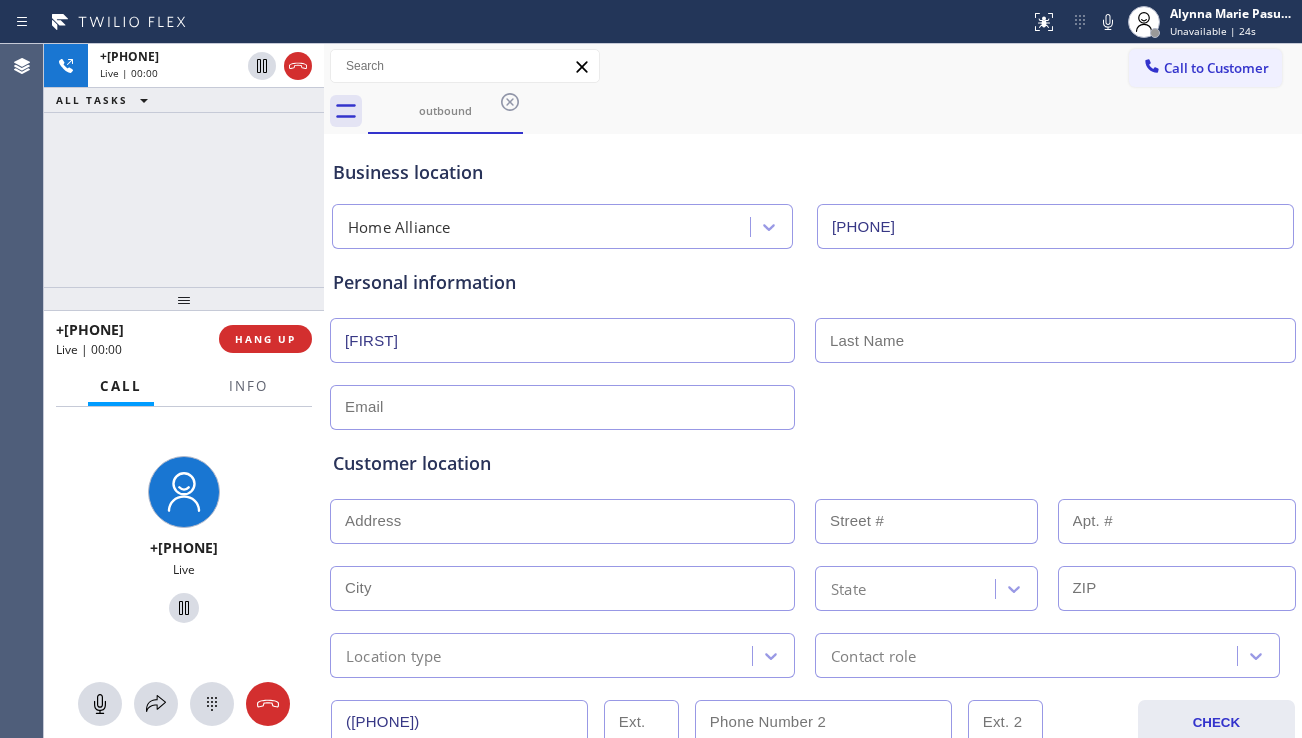 click at bounding box center [1055, 340] 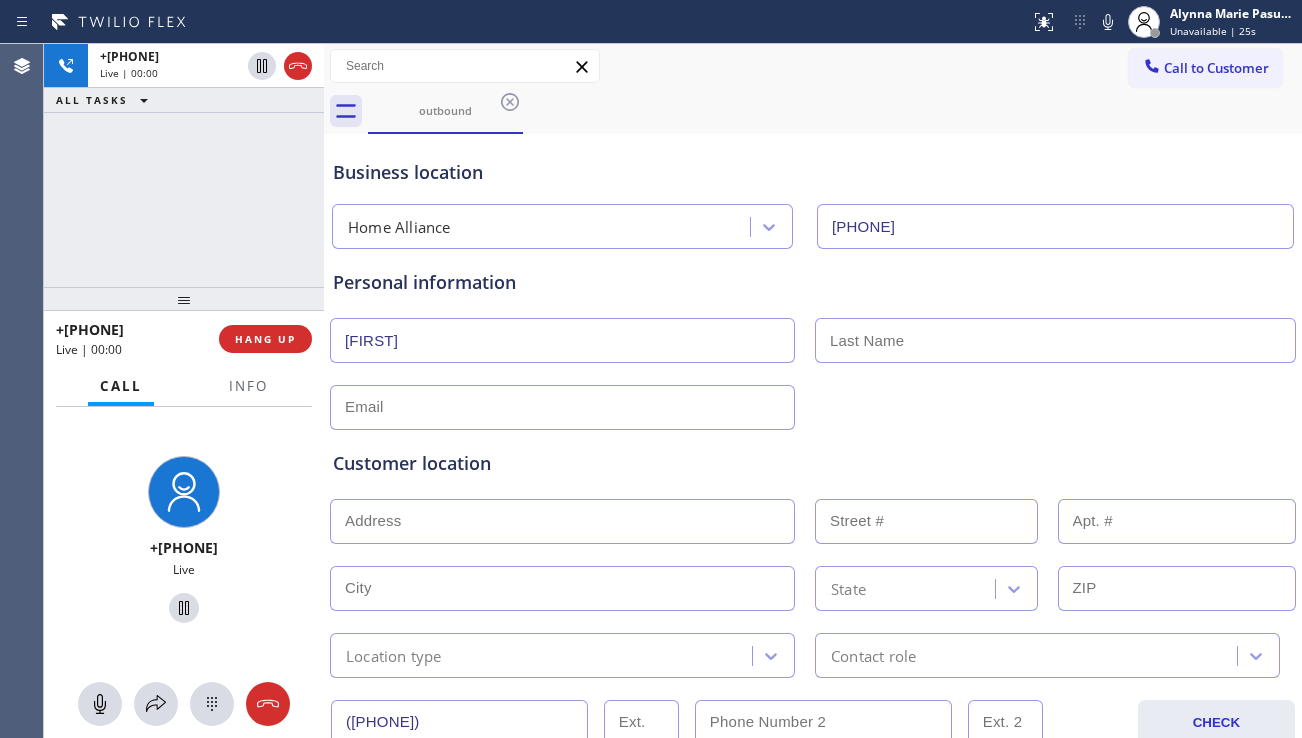 paste on "[LAST]" 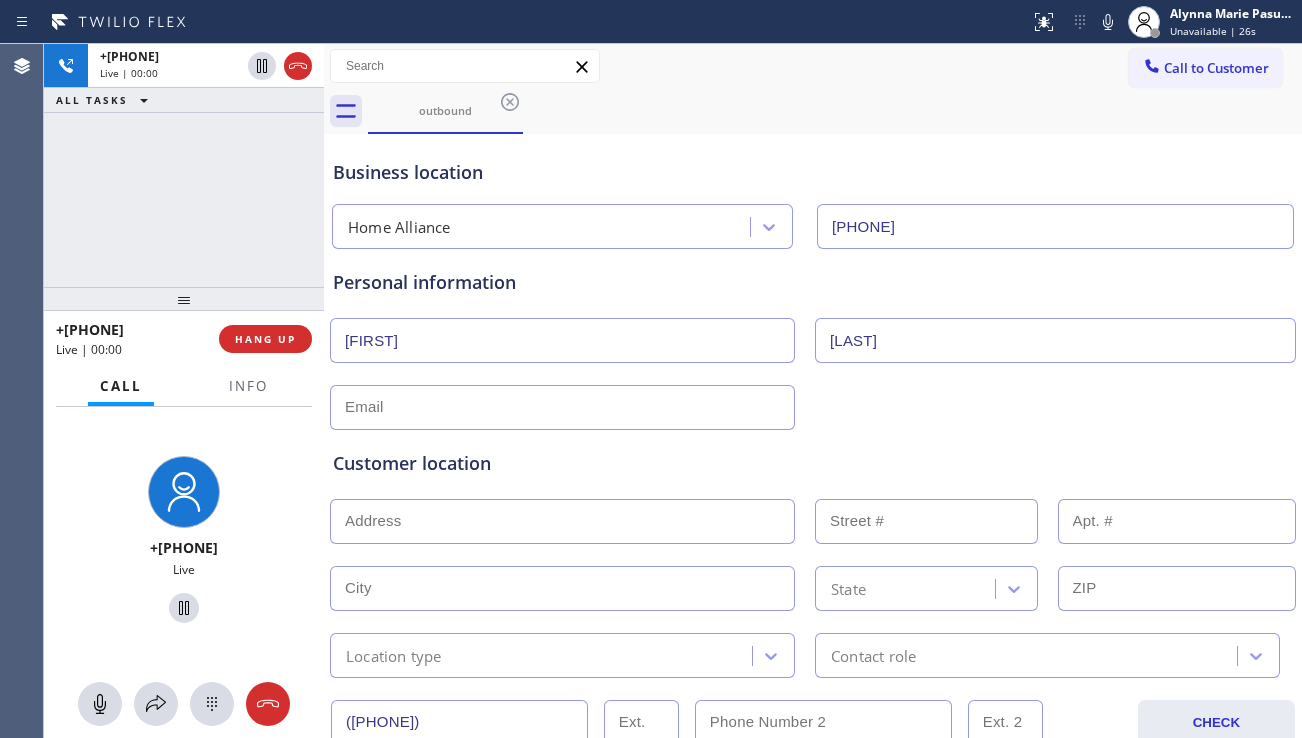 click on "[LAST]" at bounding box center [1055, 340] 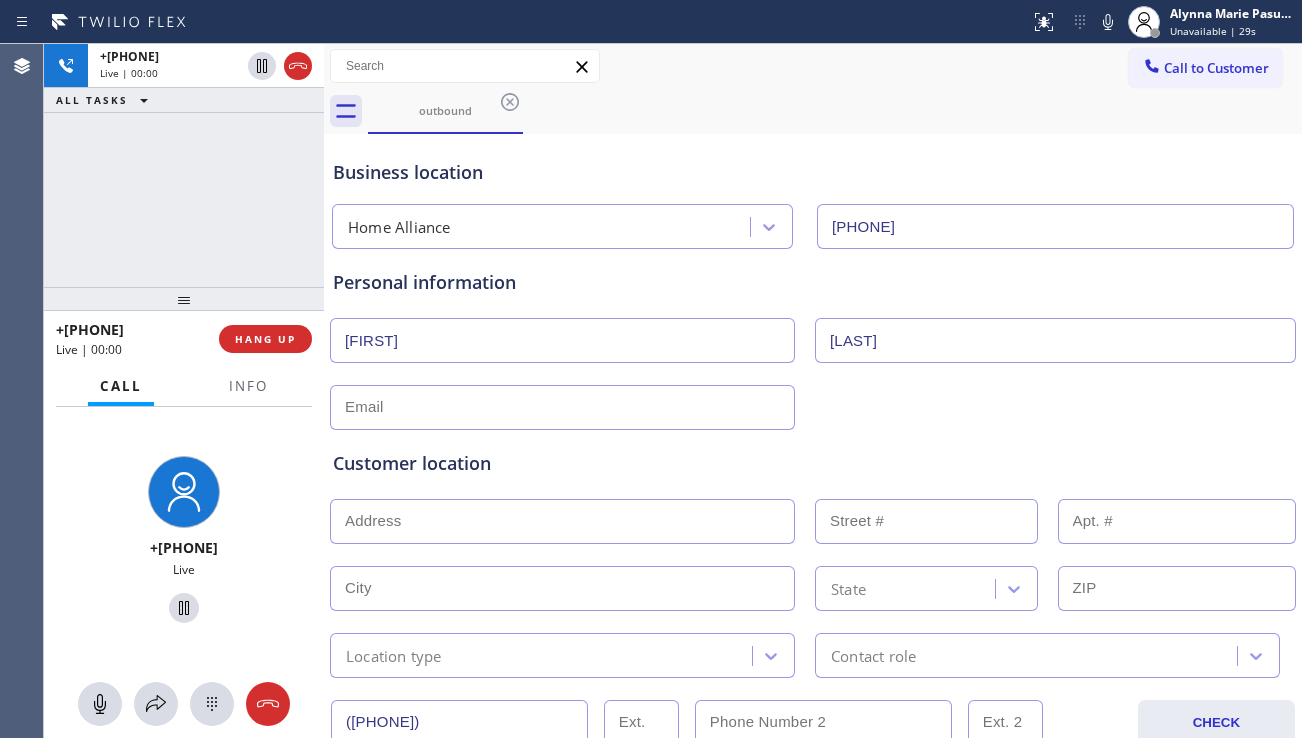 type on "[LAST]" 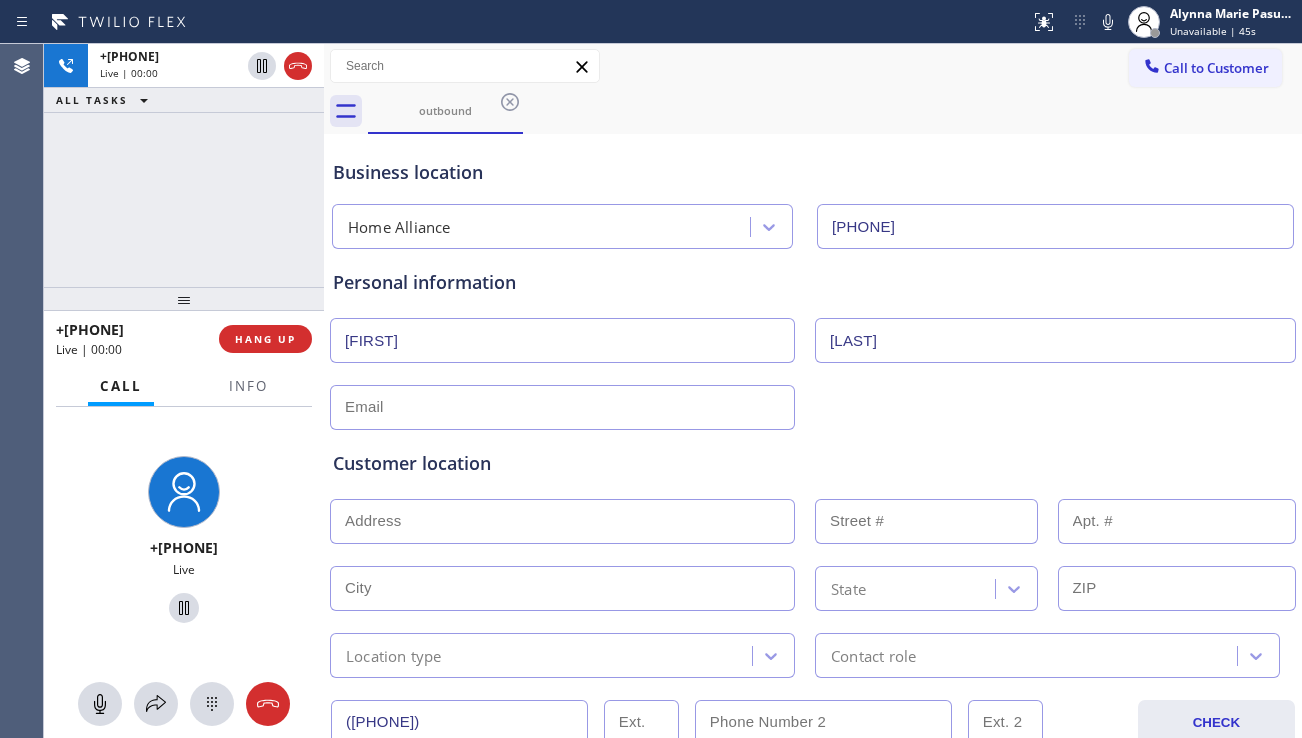 click at bounding box center (562, 521) 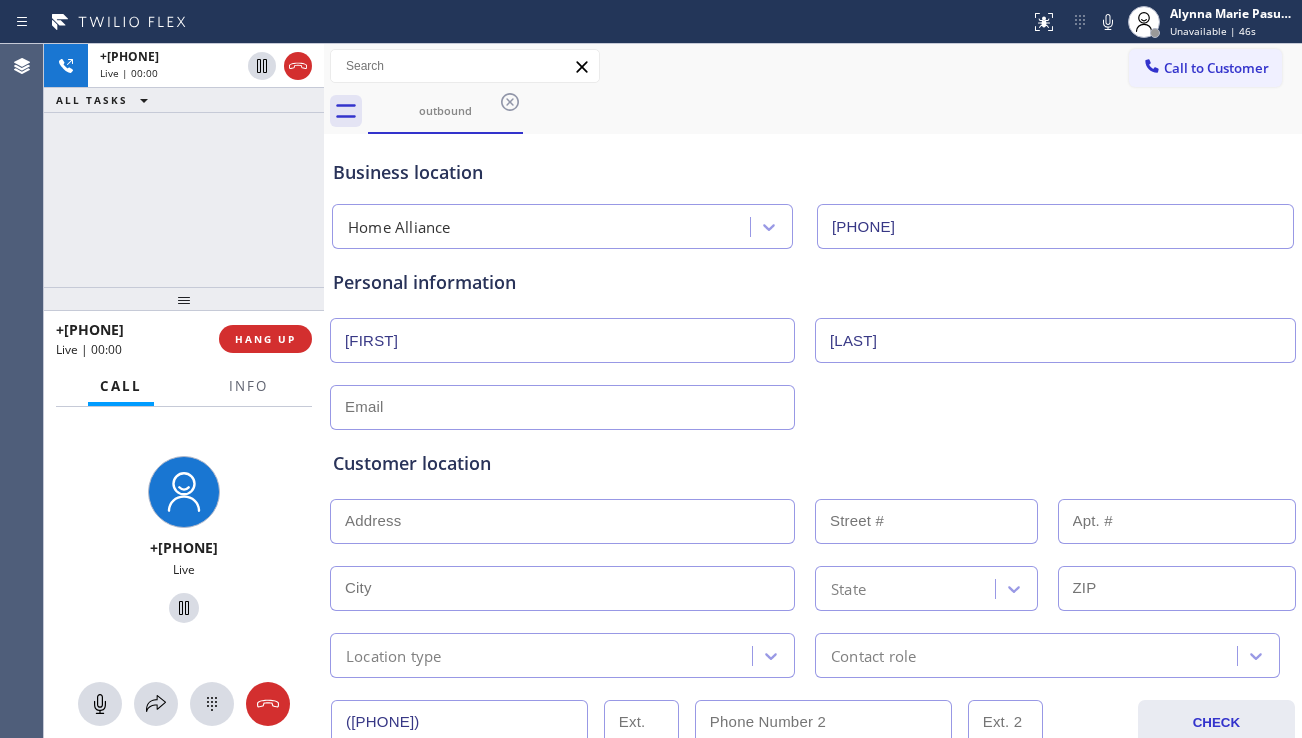 paste on "[NUMBER] [STREET] [CITY], [STATE] [POSTAL_CODE], [COUNTRY]" 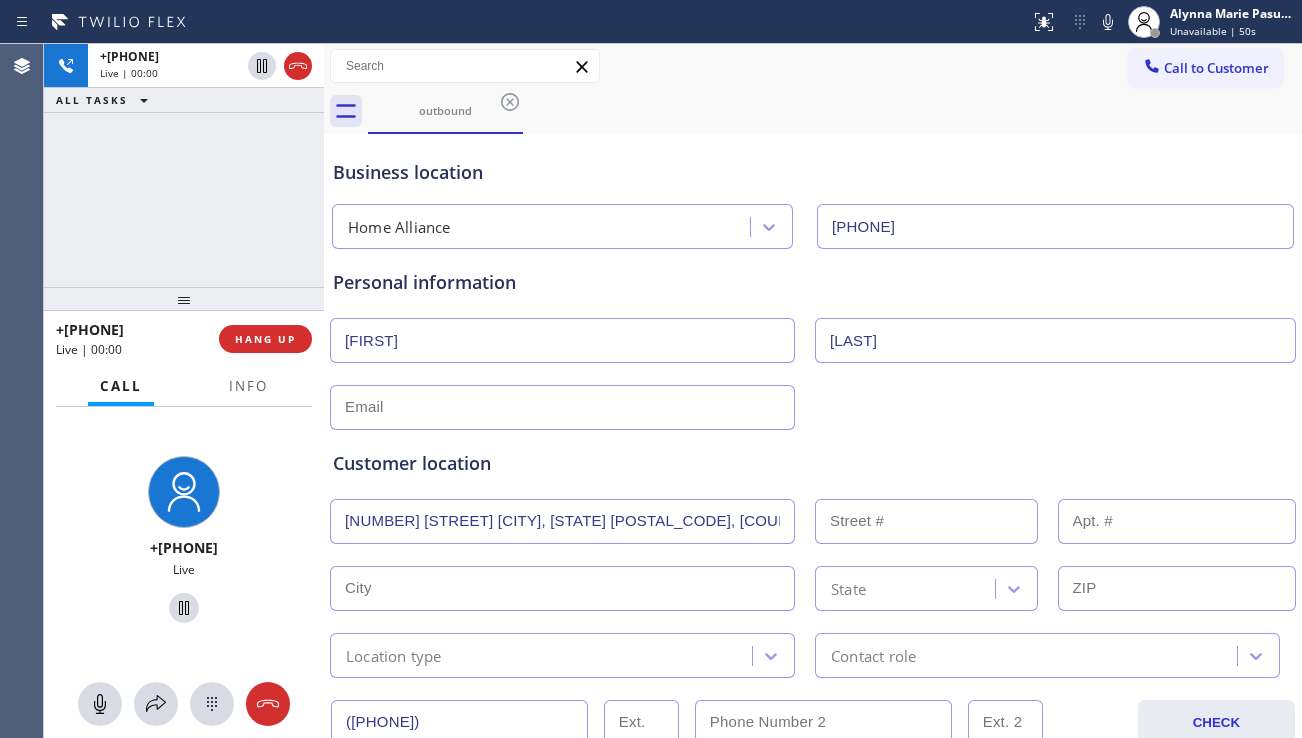 click on "[NUMBER] [STREET] [CITY], [STATE] [POSTAL_CODE], [COUNTRY]" at bounding box center [562, 521] 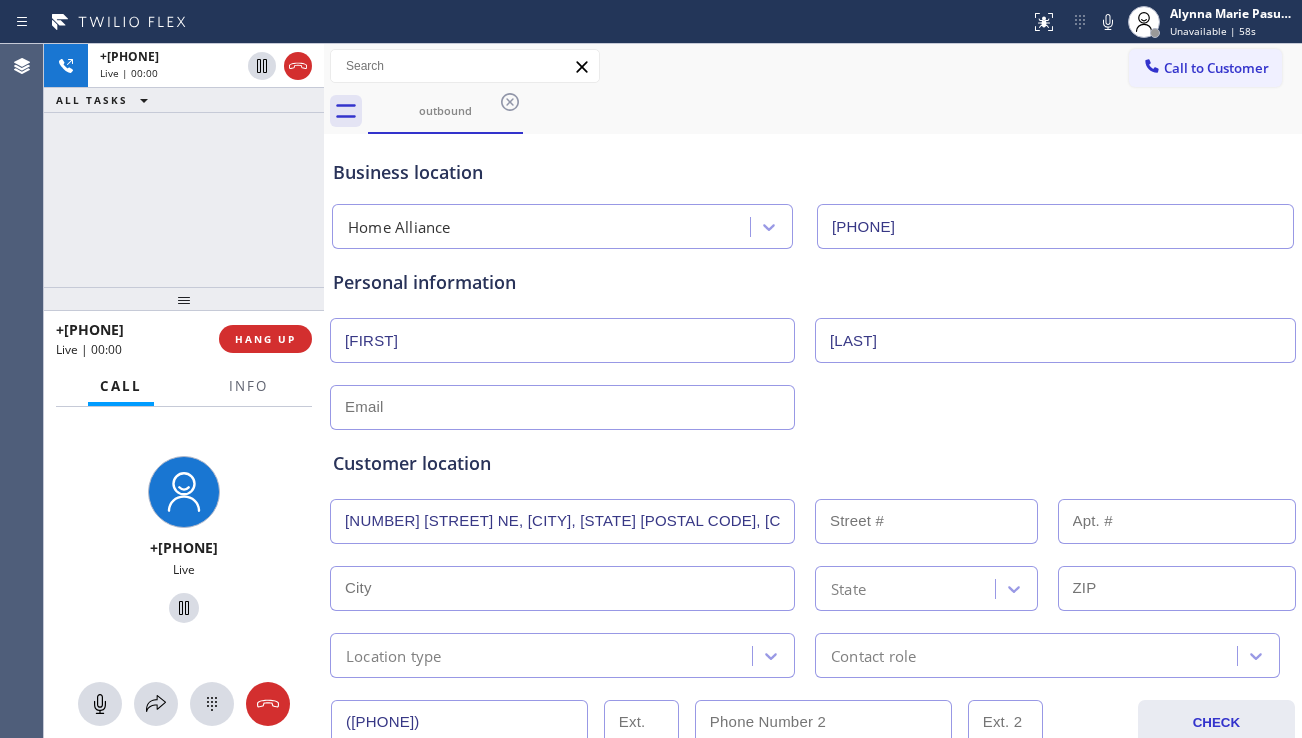 type on "[NUMBER] [STREET] NE" 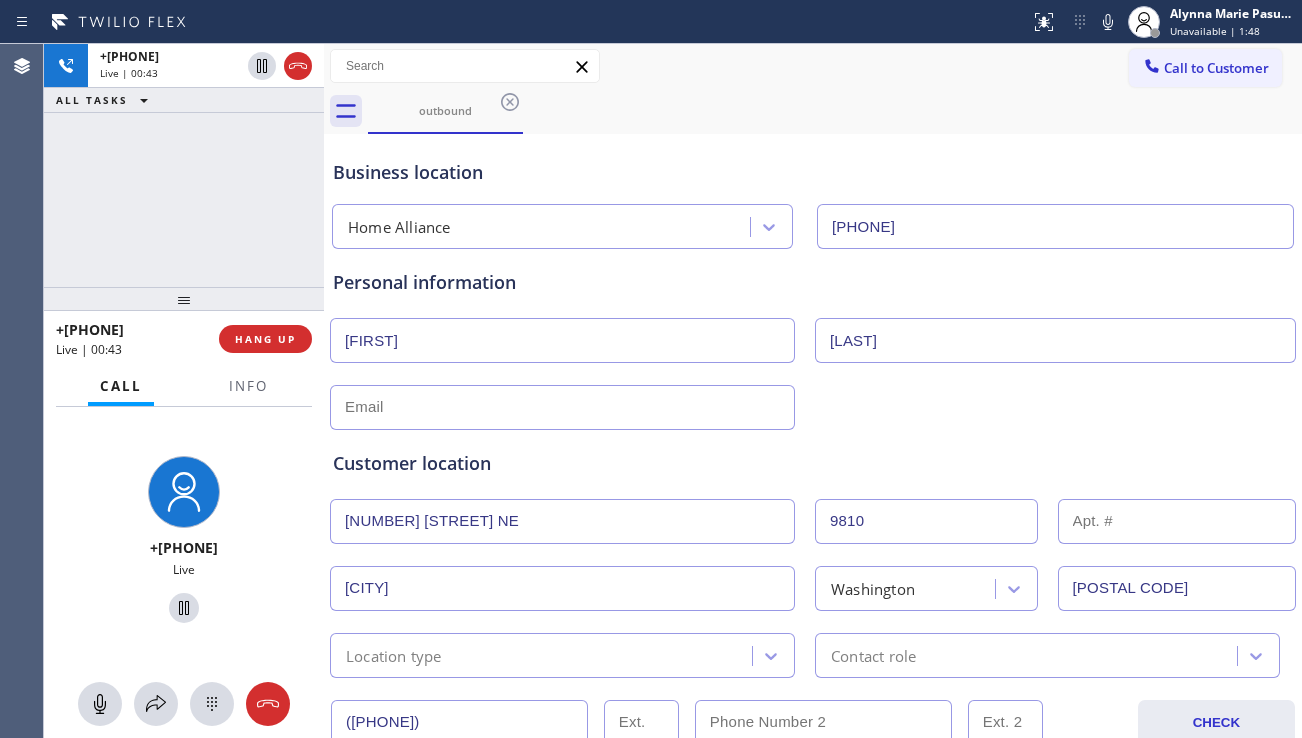 click at bounding box center (562, 407) 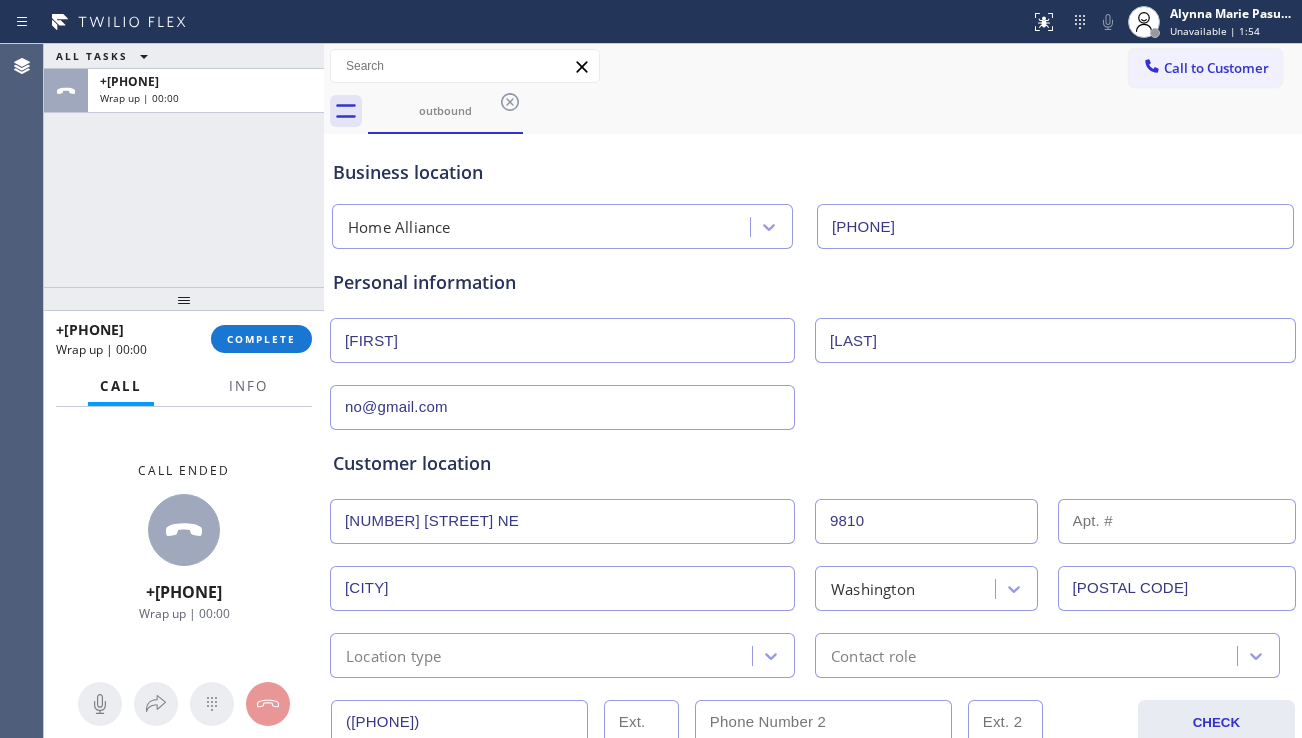 type on "no@gmail.com" 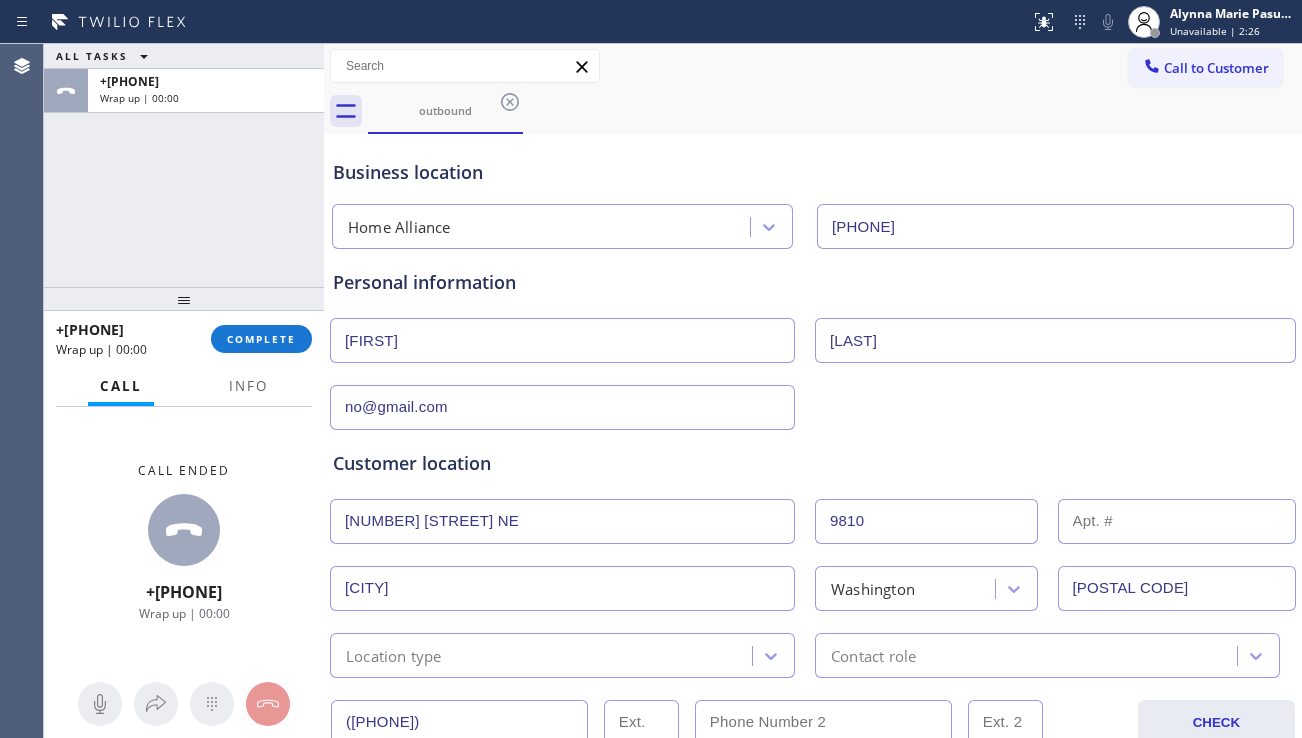 click on "Customer location >> ADD NEW ADDRESS << + NEW ADDRESS [NUMBER] [STREET] NE [NUMBER] [CITY] [STATE] [POSTAL CODE] Location type Contact role" at bounding box center [813, 554] 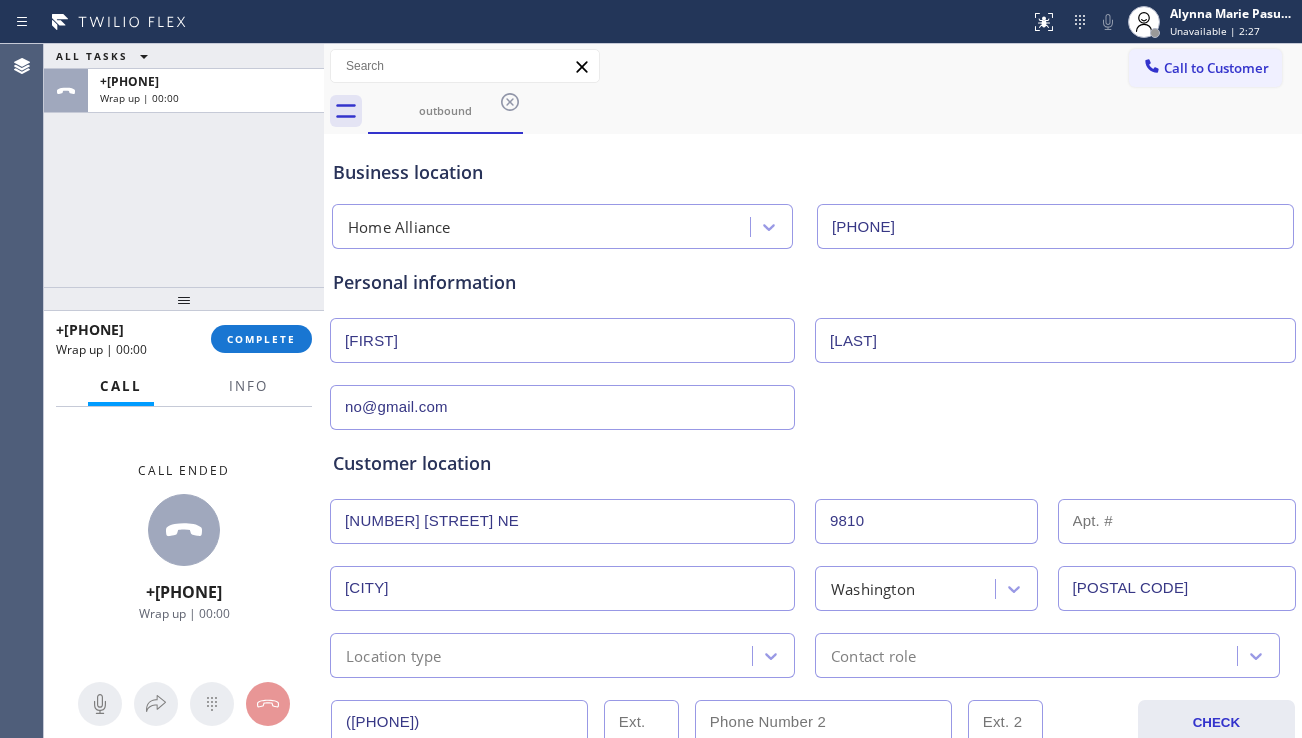 scroll, scrollTop: 400, scrollLeft: 0, axis: vertical 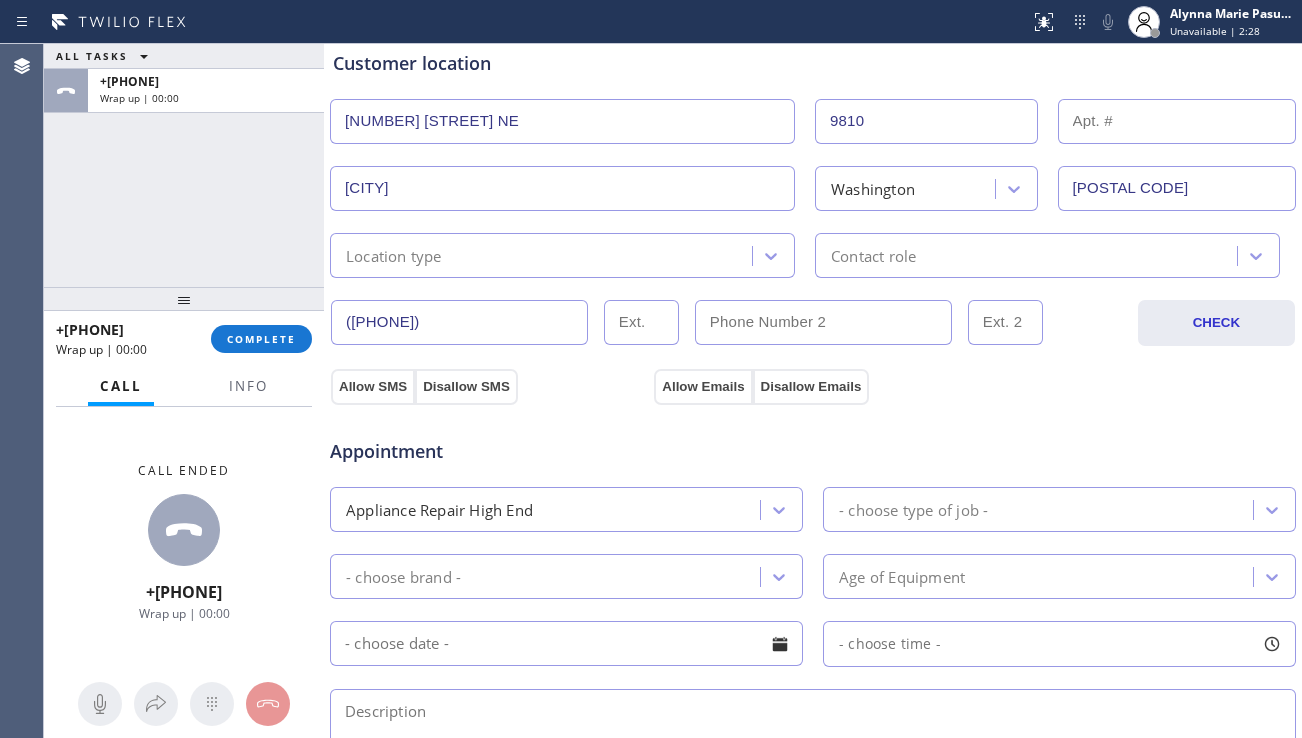 click on "Location type" at bounding box center [562, 255] 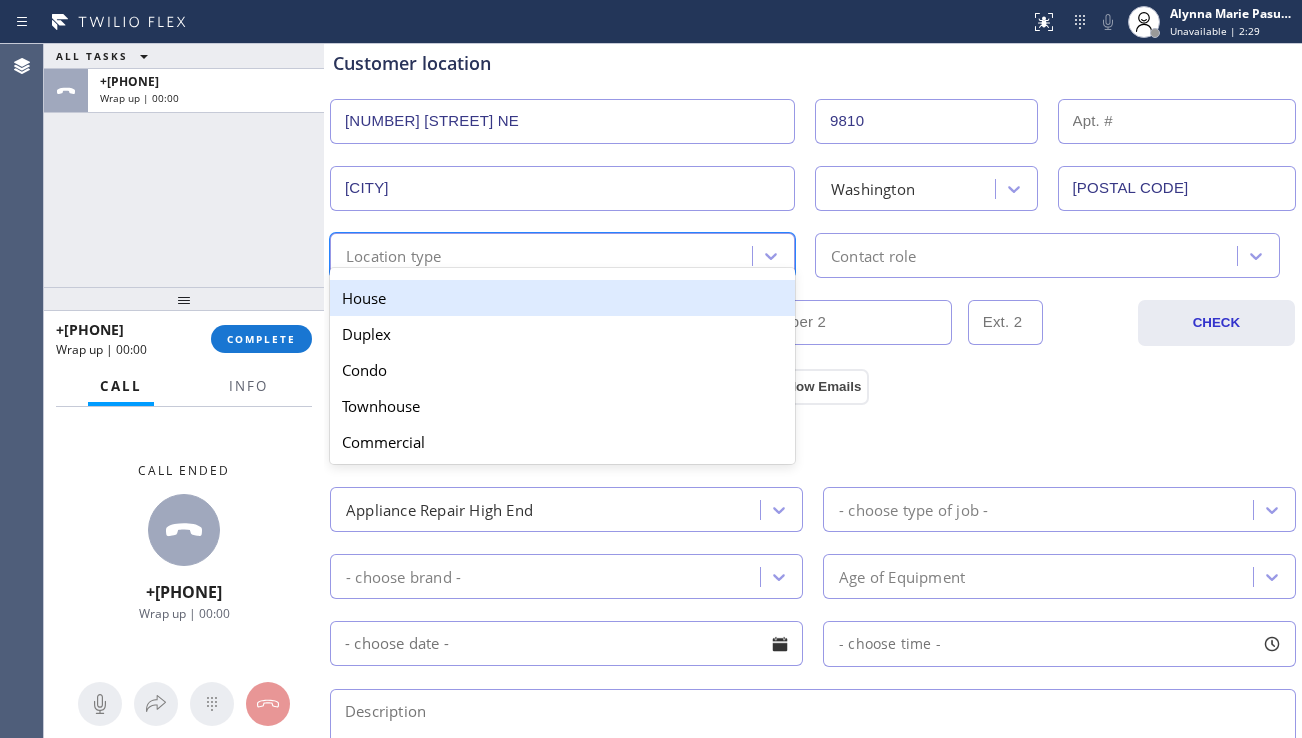 click on "House" at bounding box center [562, 298] 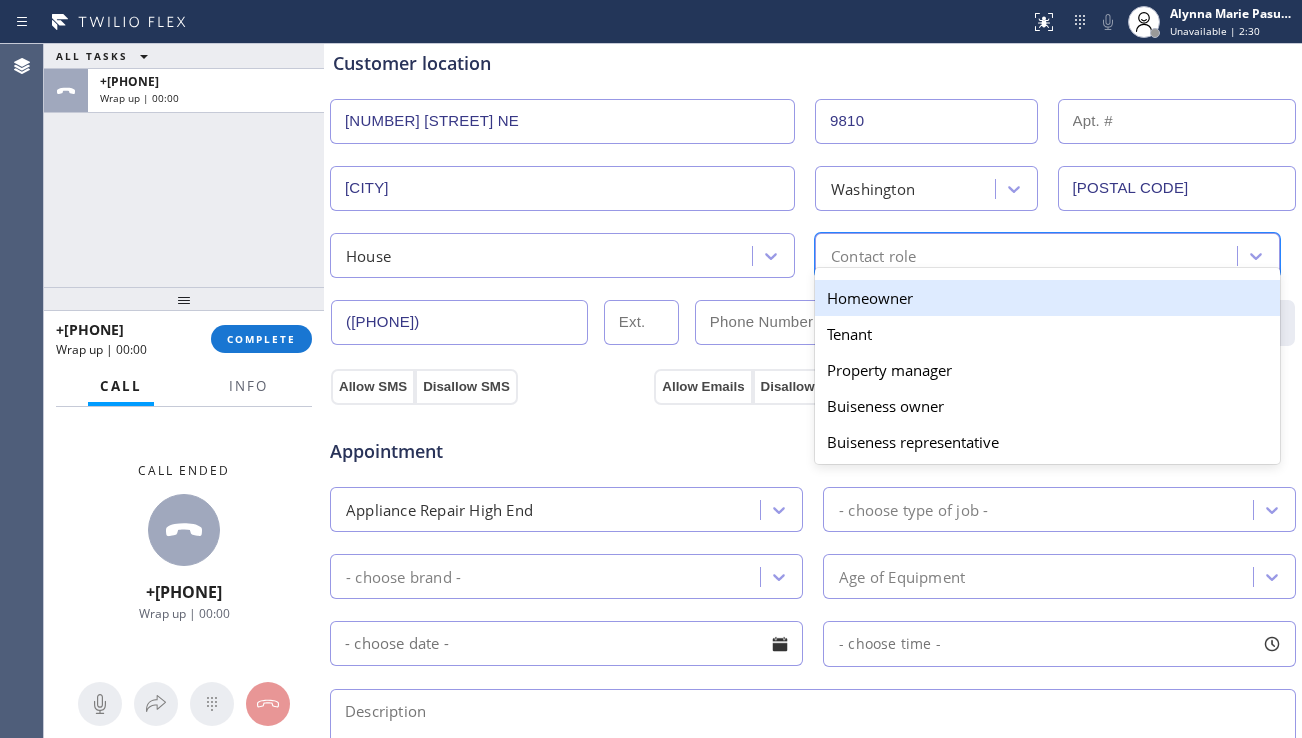 click on "Contact role" at bounding box center (873, 255) 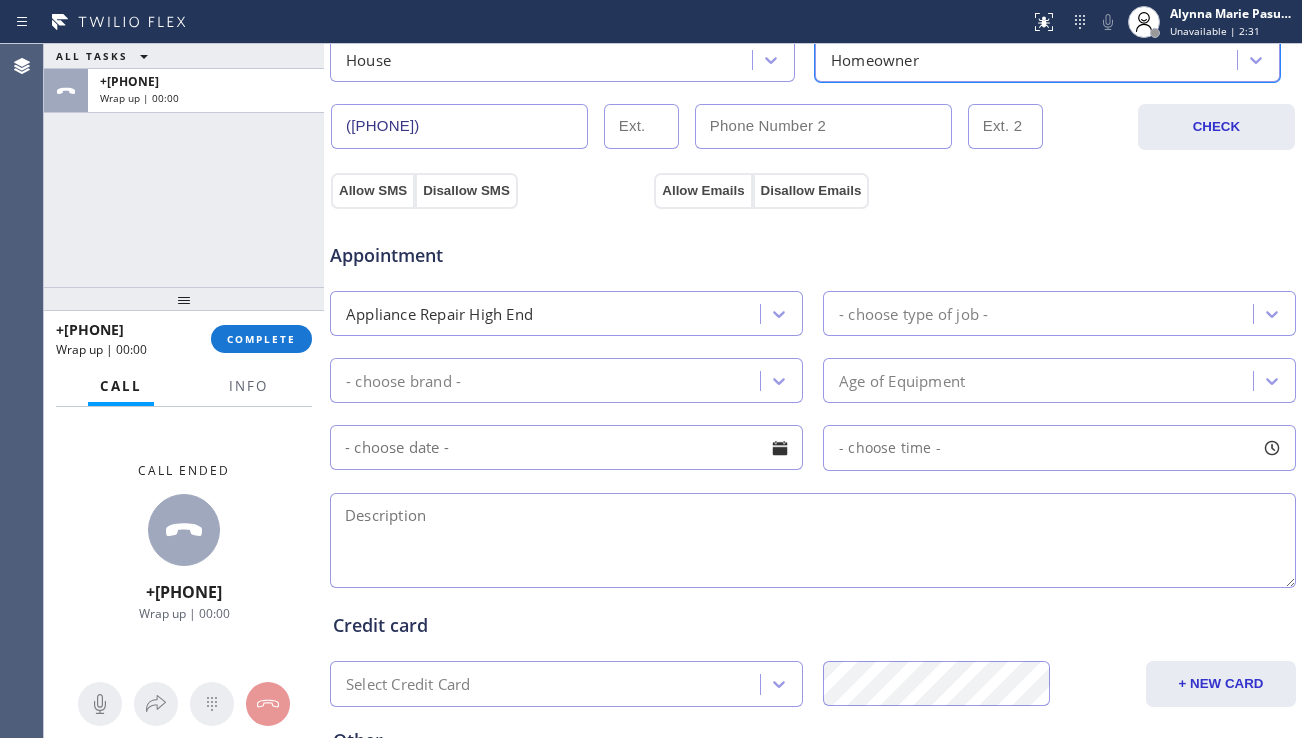 scroll, scrollTop: 600, scrollLeft: 0, axis: vertical 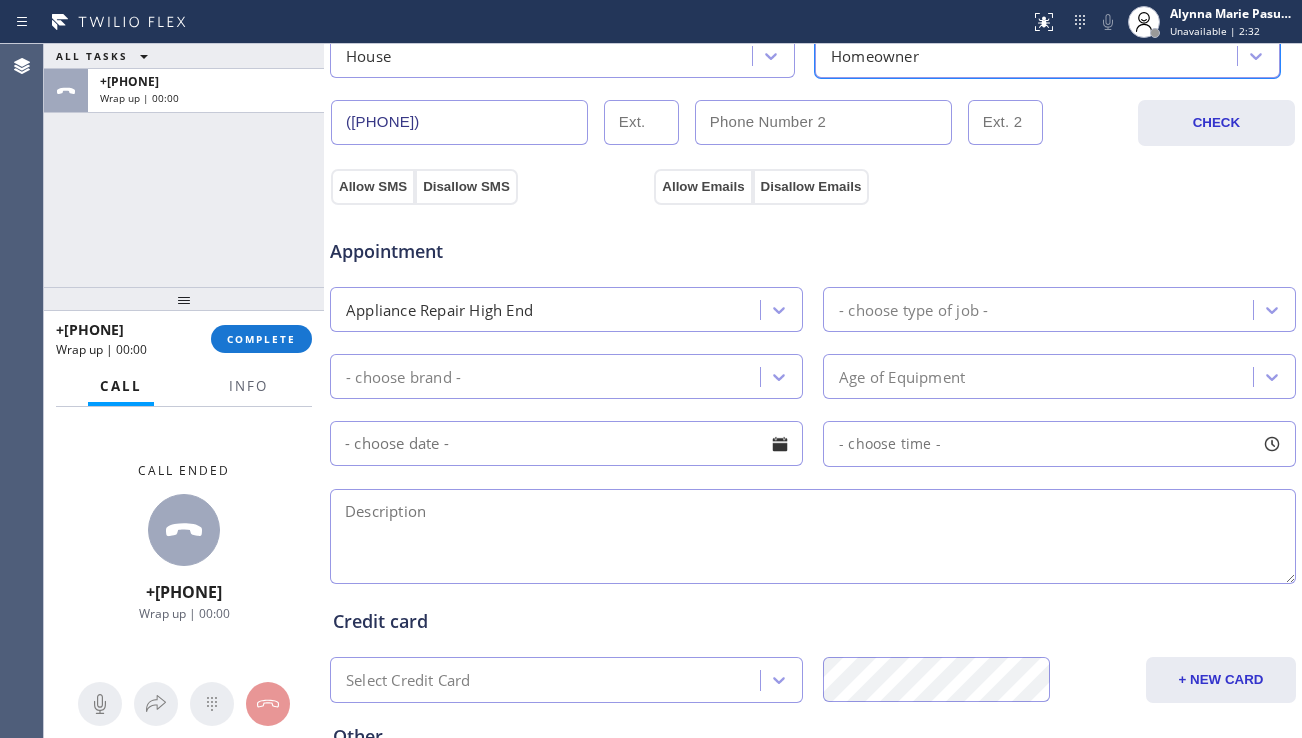 click on "Appliance Repair High End" at bounding box center (548, 309) 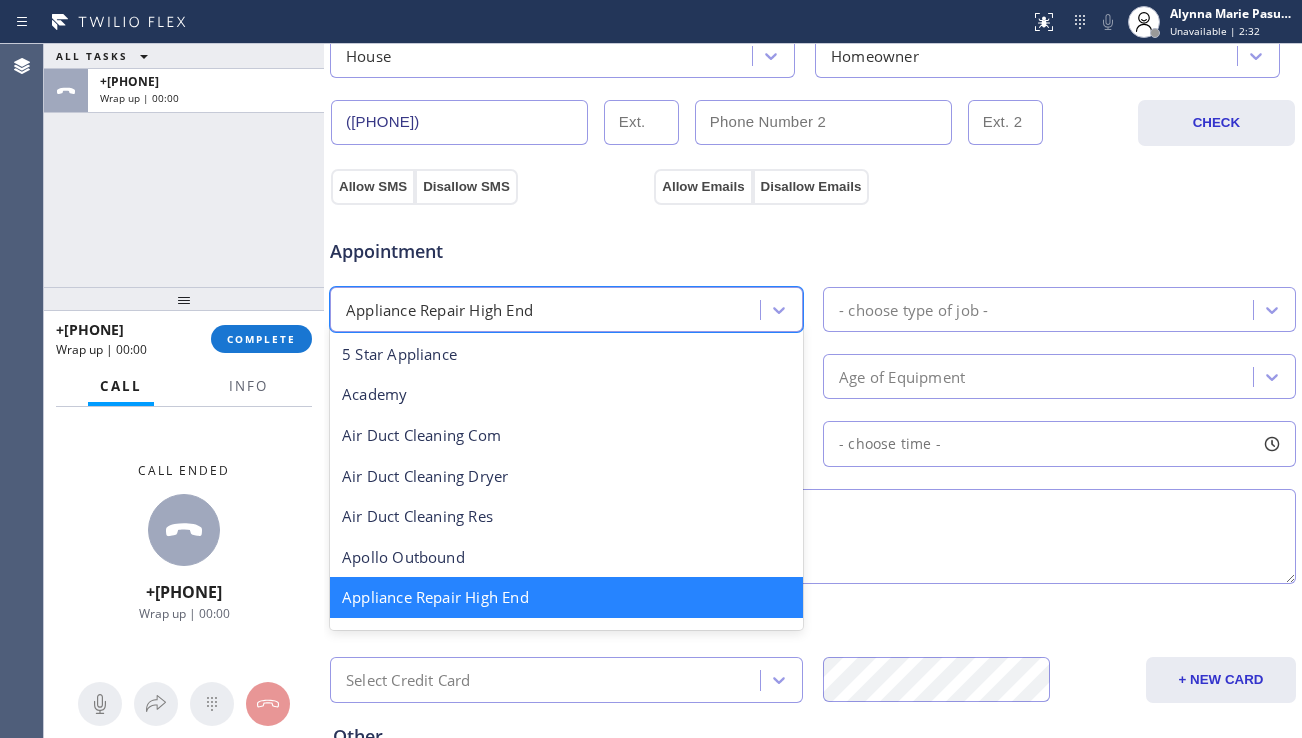 scroll, scrollTop: 3, scrollLeft: 0, axis: vertical 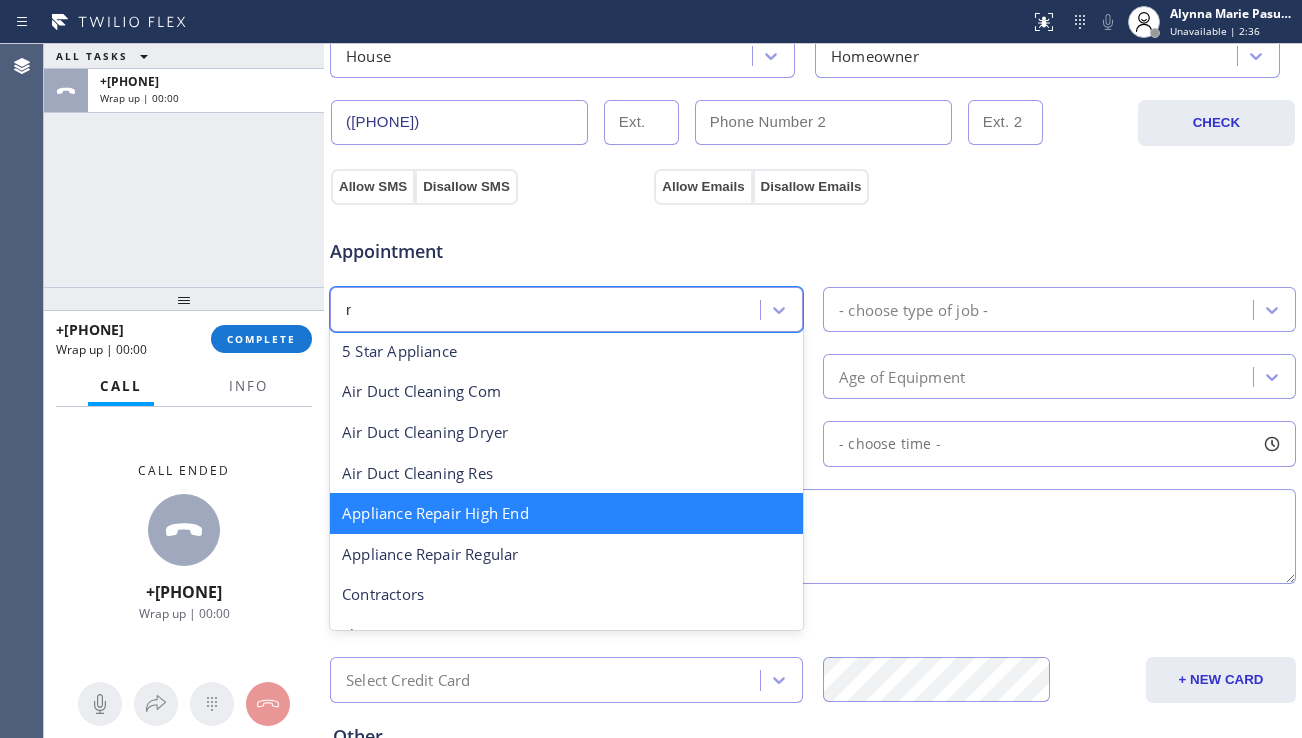 type on "re" 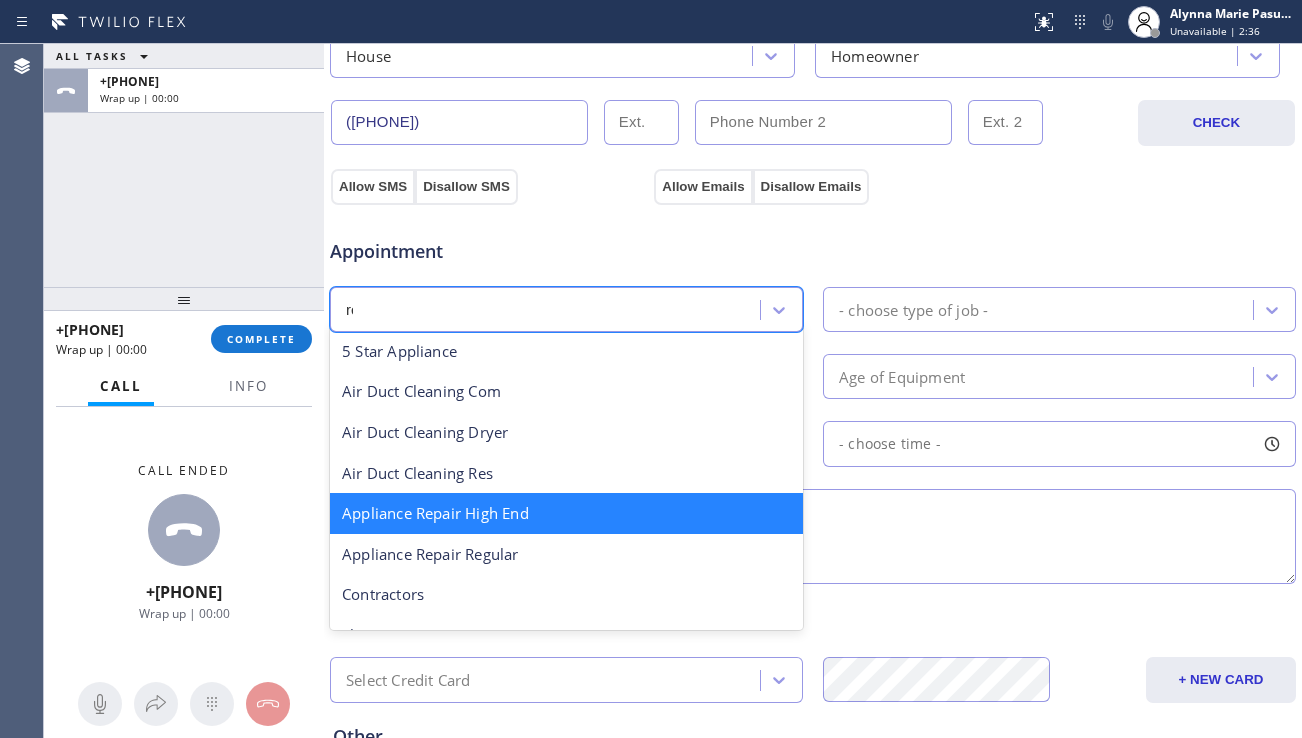 scroll, scrollTop: 0, scrollLeft: 0, axis: both 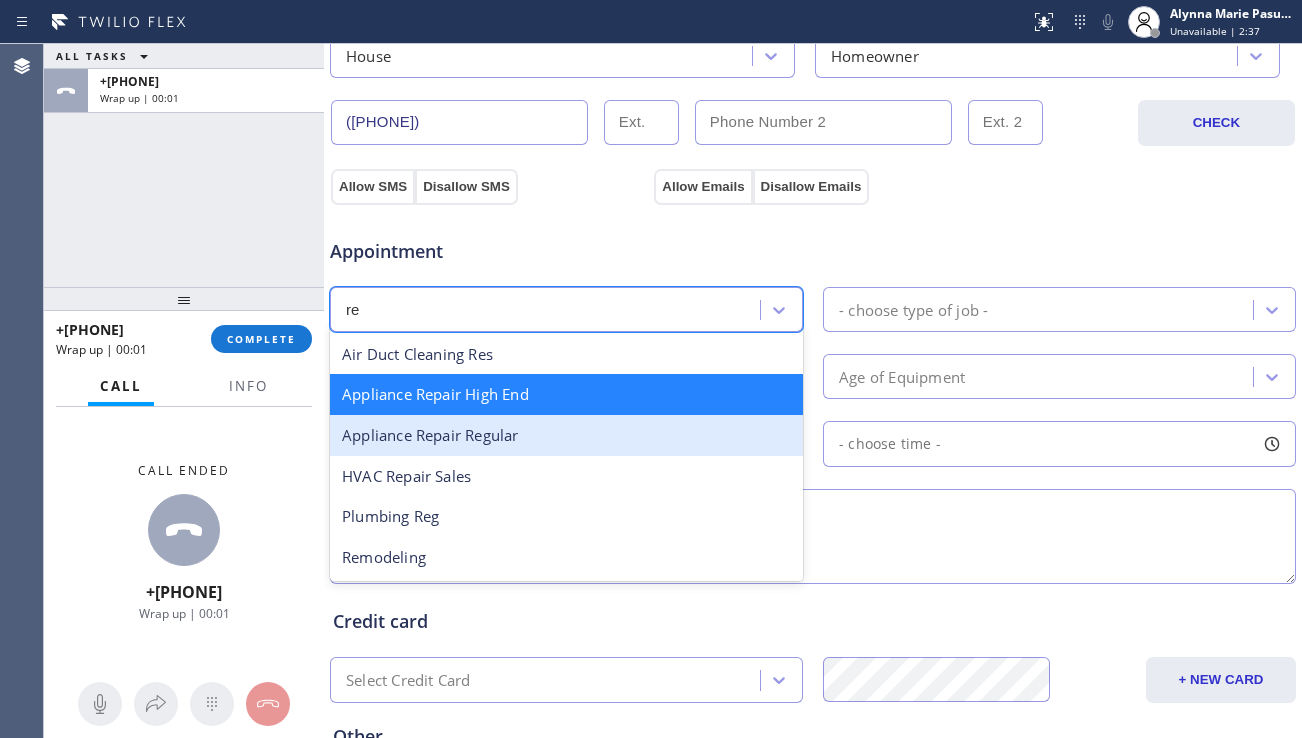 click on "Appliance Repair Regular" at bounding box center (566, 435) 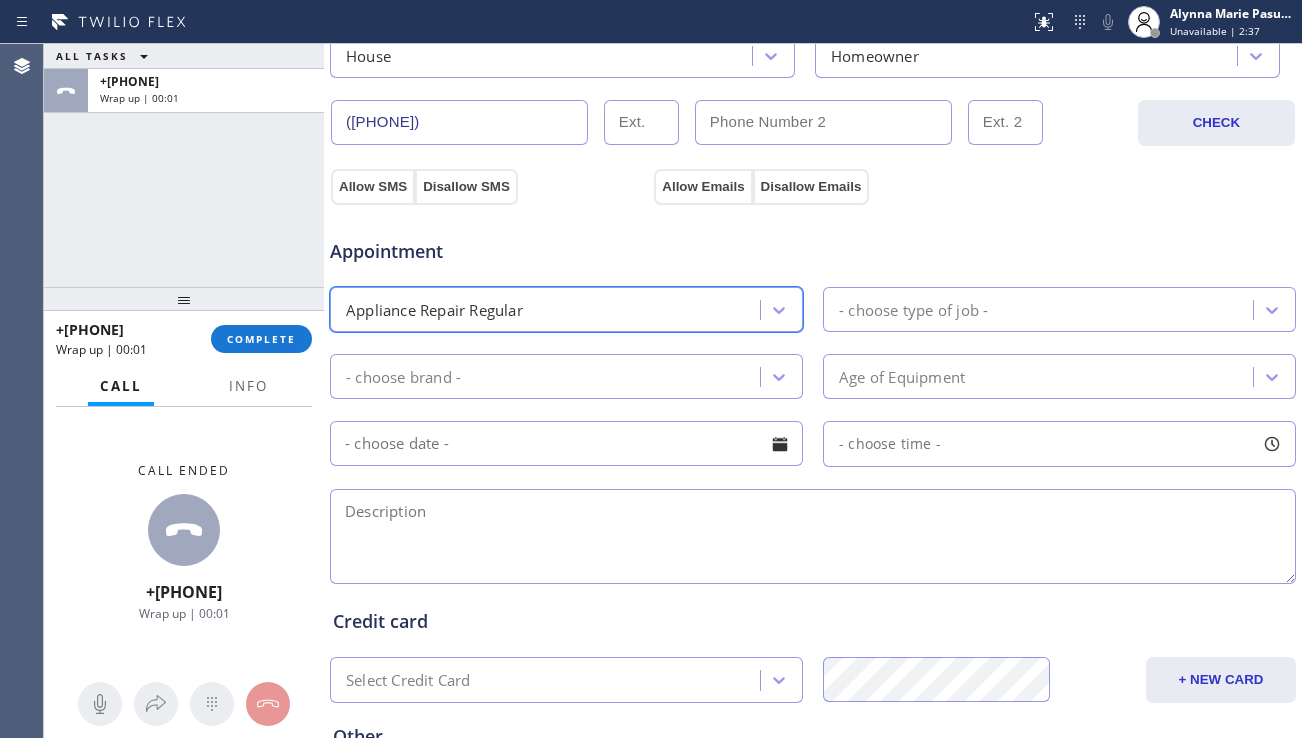 click on "- choose type of job -" at bounding box center [913, 309] 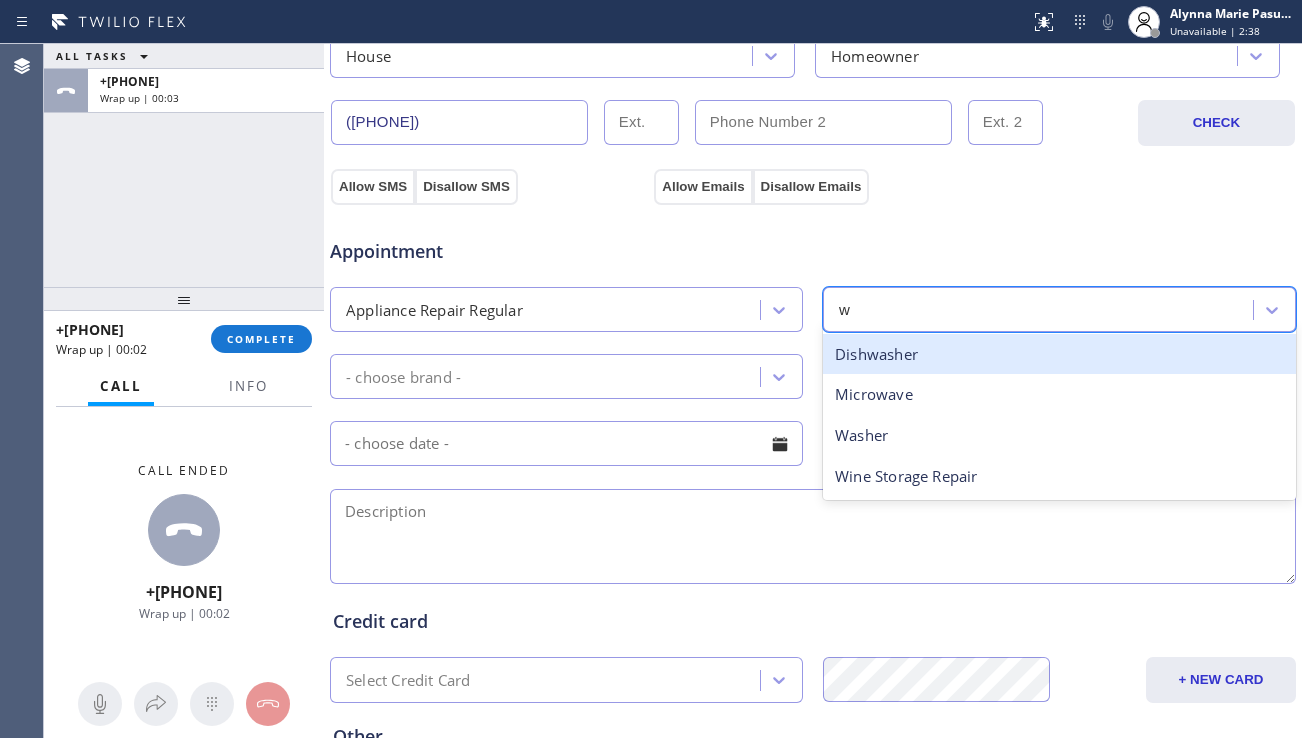 type on "wa" 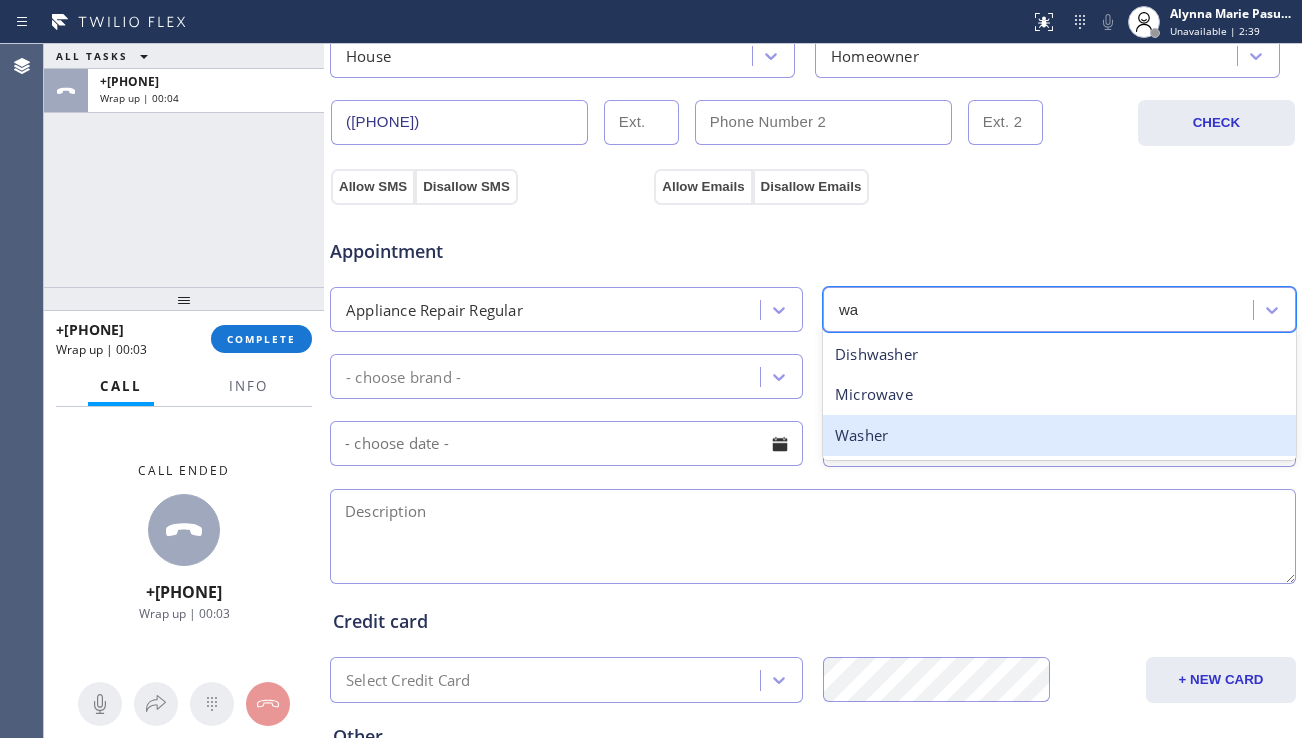 click on "Washer" at bounding box center [1059, 435] 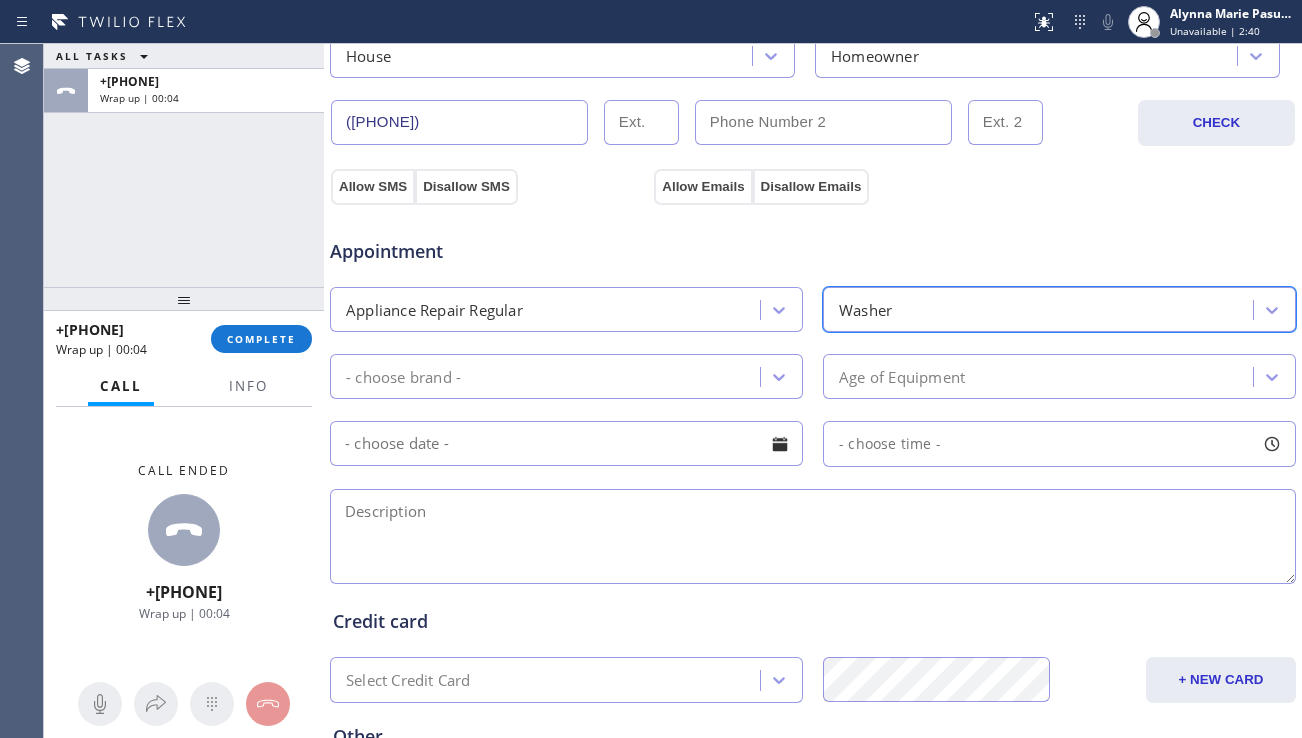 click on "- choose brand -" at bounding box center [548, 376] 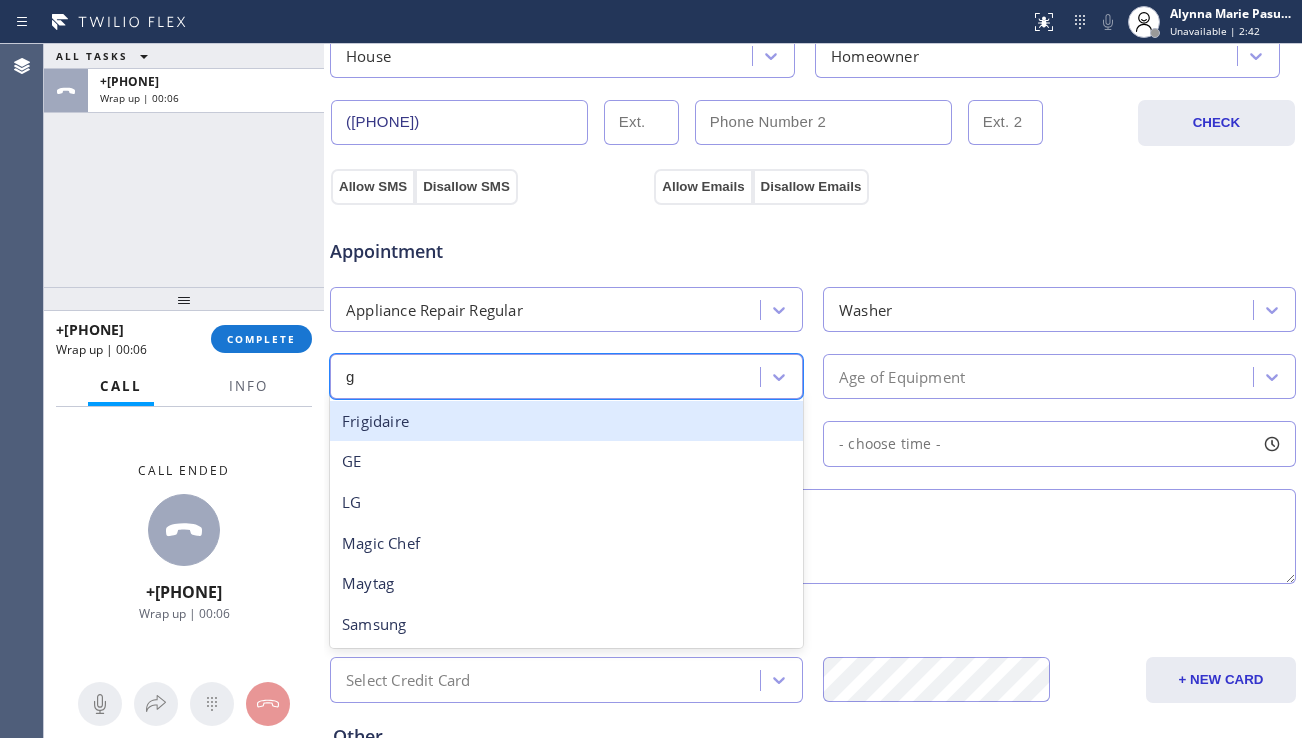 type on "ge" 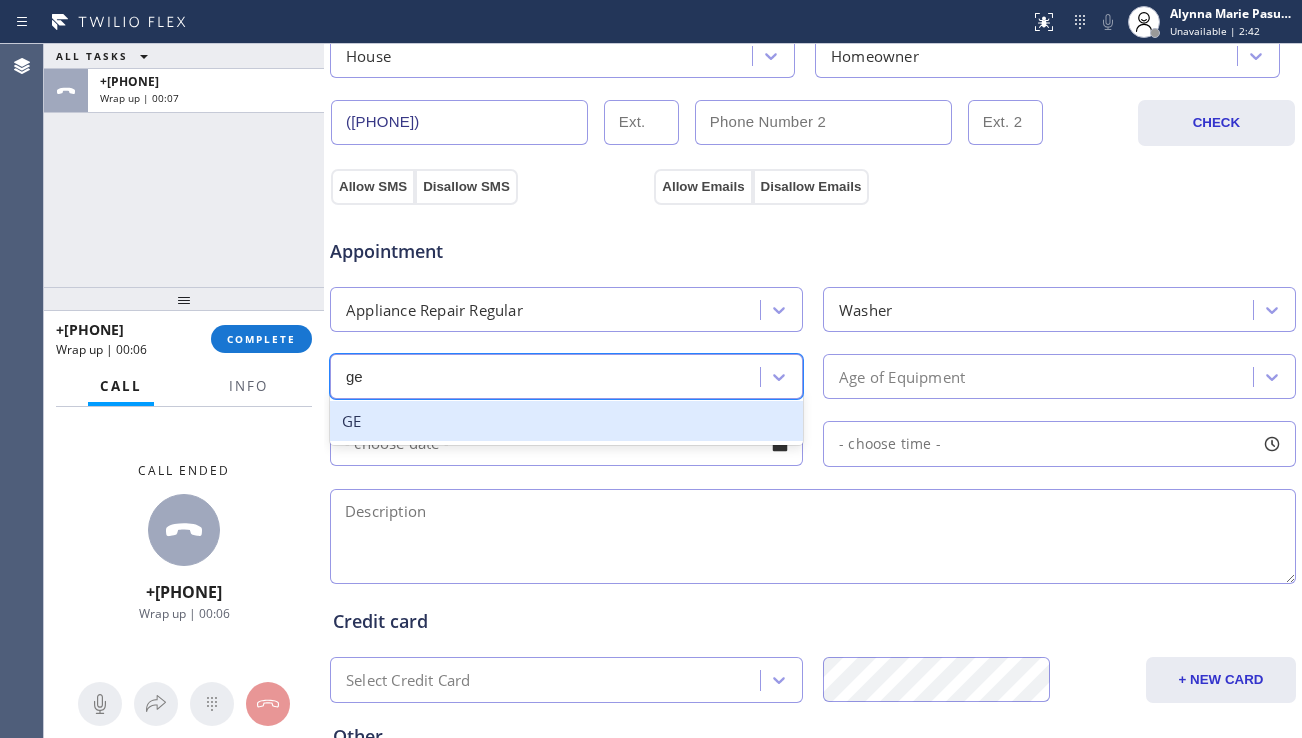 click on "GE" at bounding box center [566, 421] 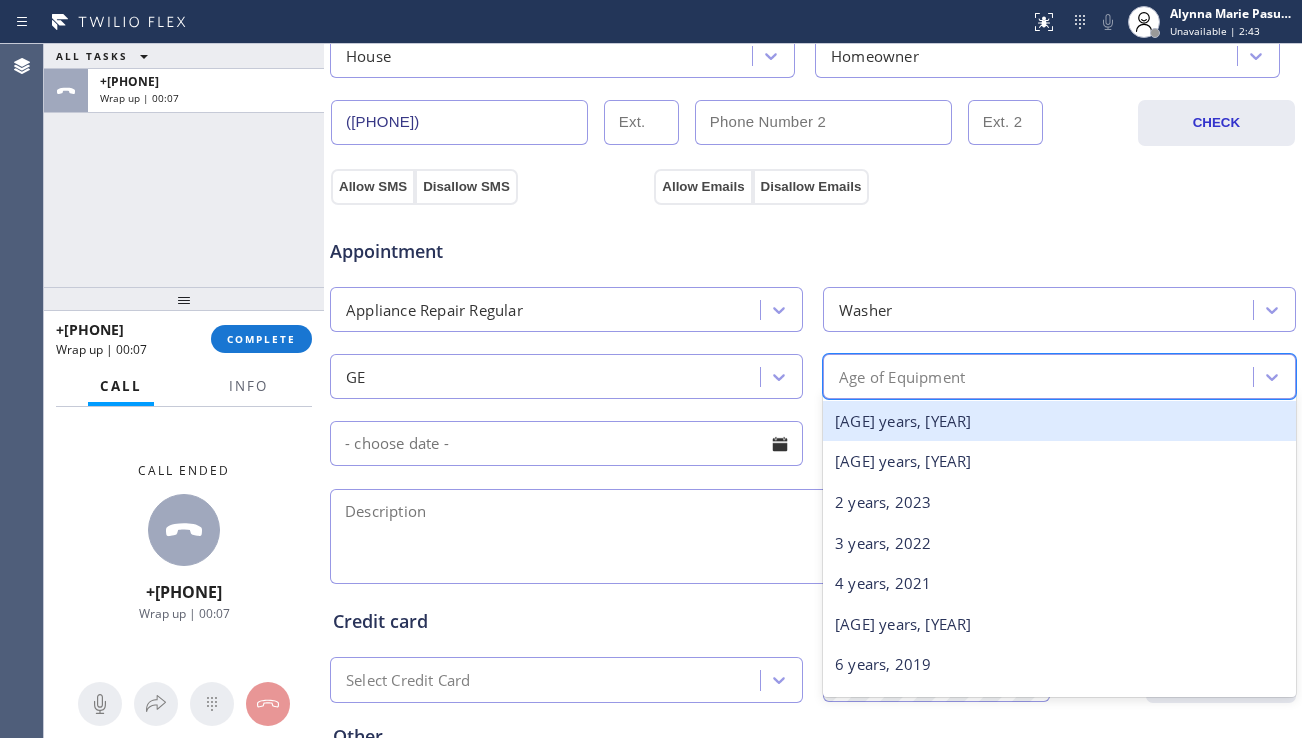 click on "Age of Equipment" at bounding box center [902, 376] 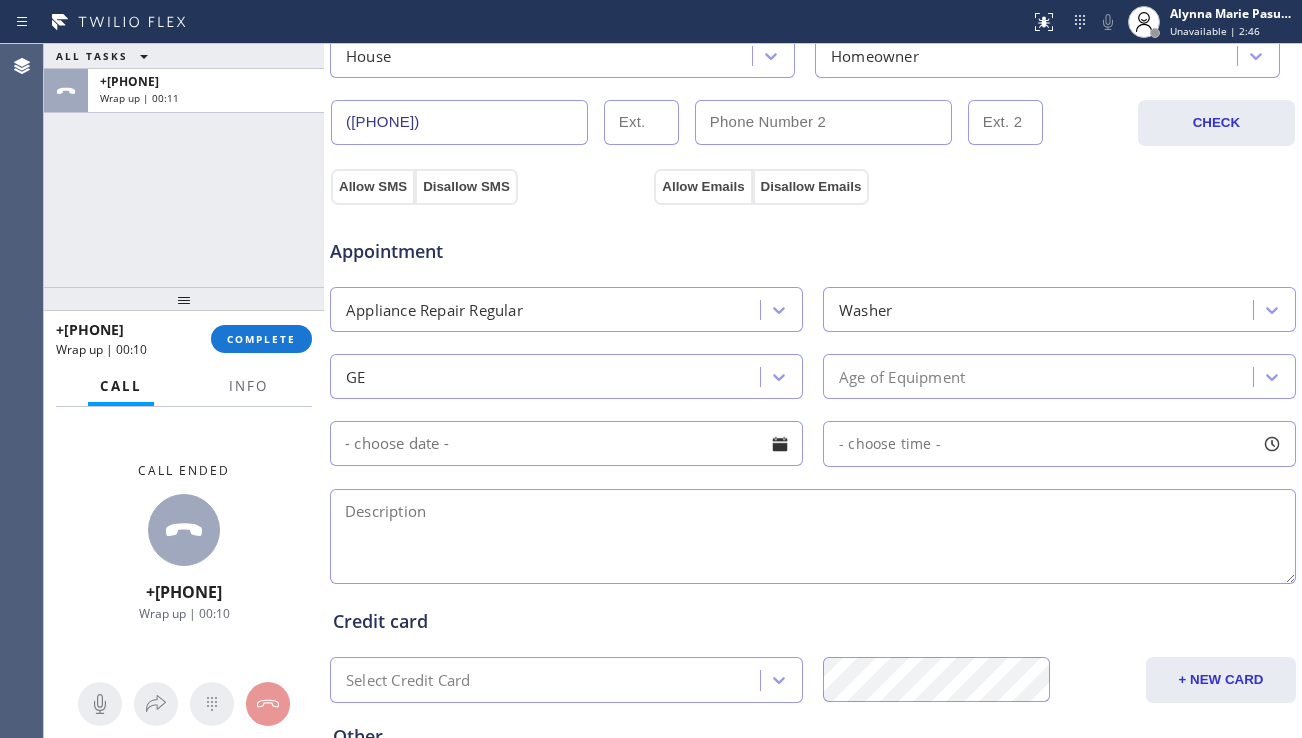 click at bounding box center (813, 536) 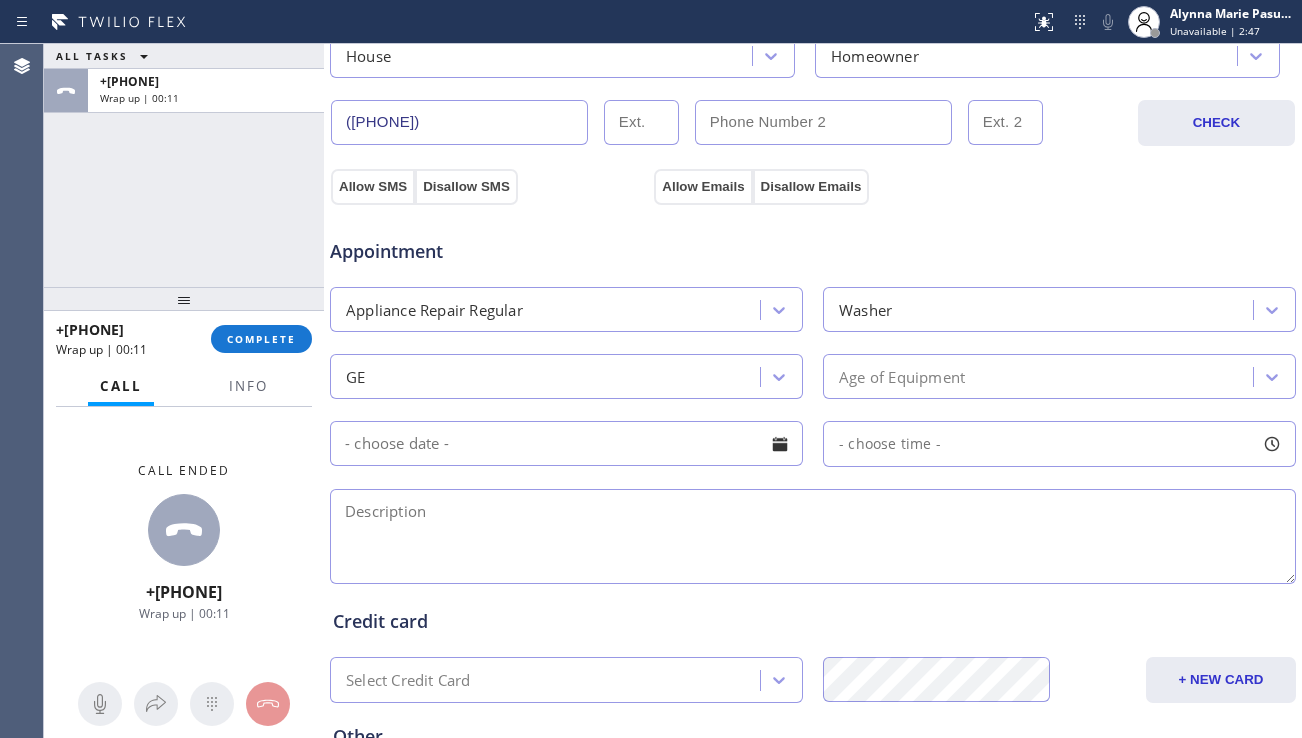 click on "Age of Equipment" at bounding box center [902, 376] 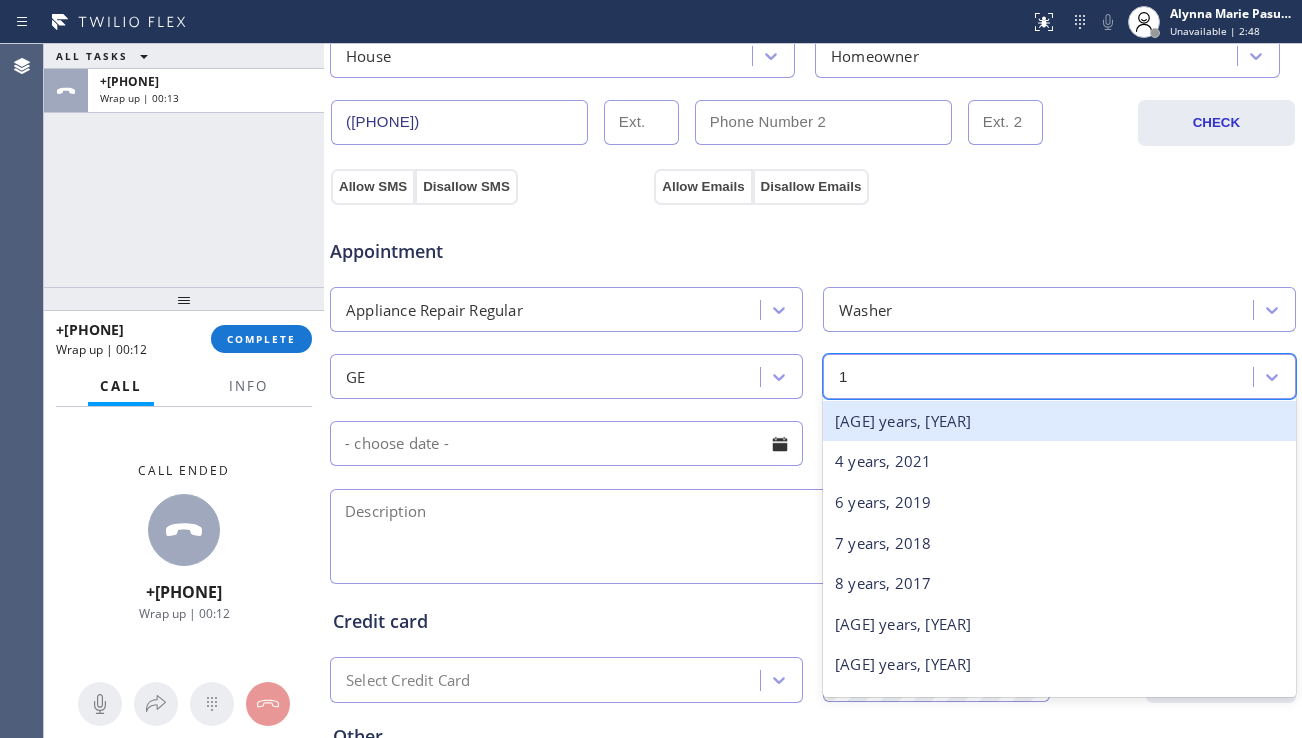 type on "10" 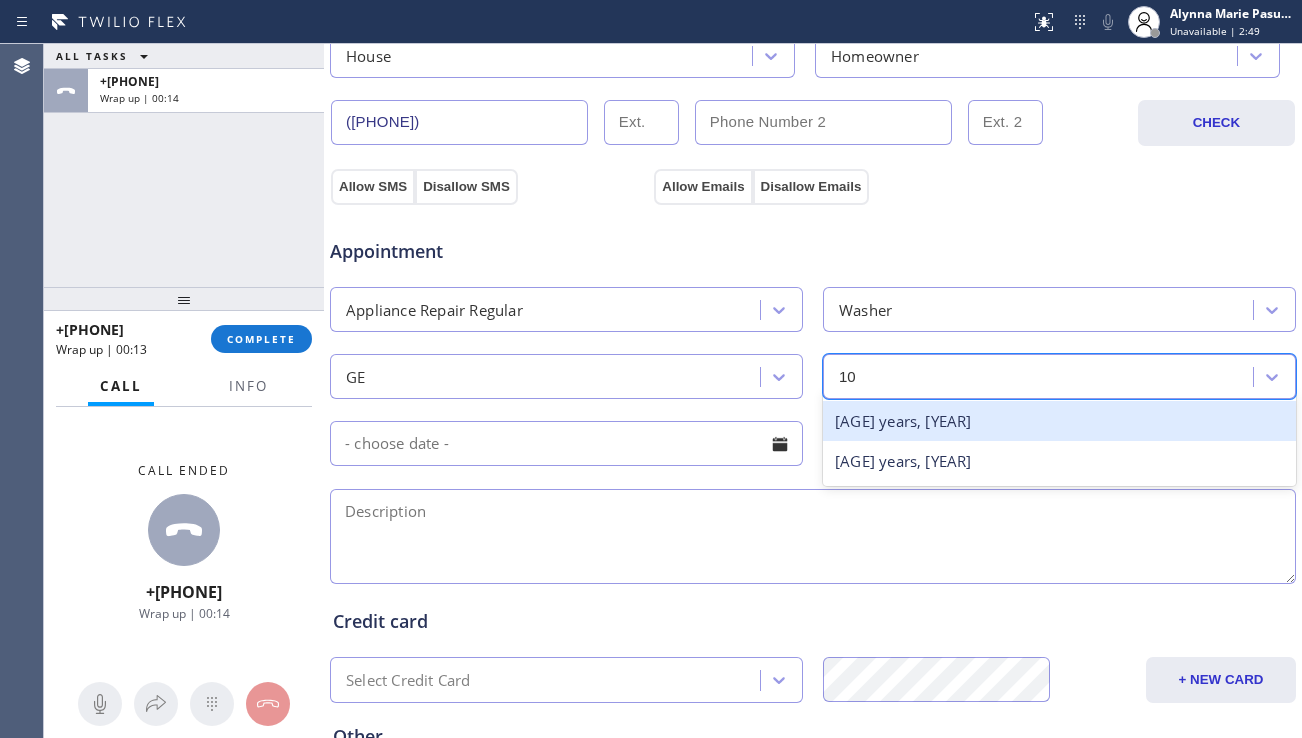 click on "[AGE] years, [YEAR]" at bounding box center [1059, 421] 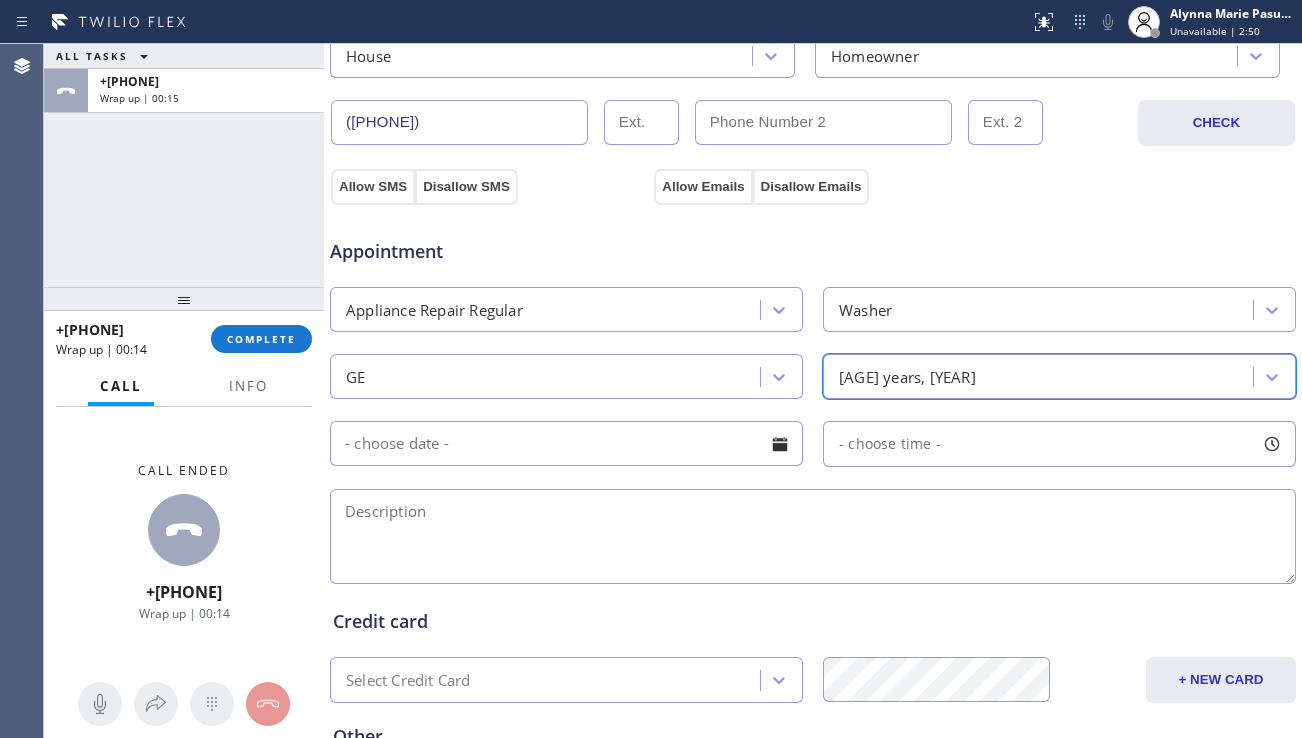 click at bounding box center (813, 536) 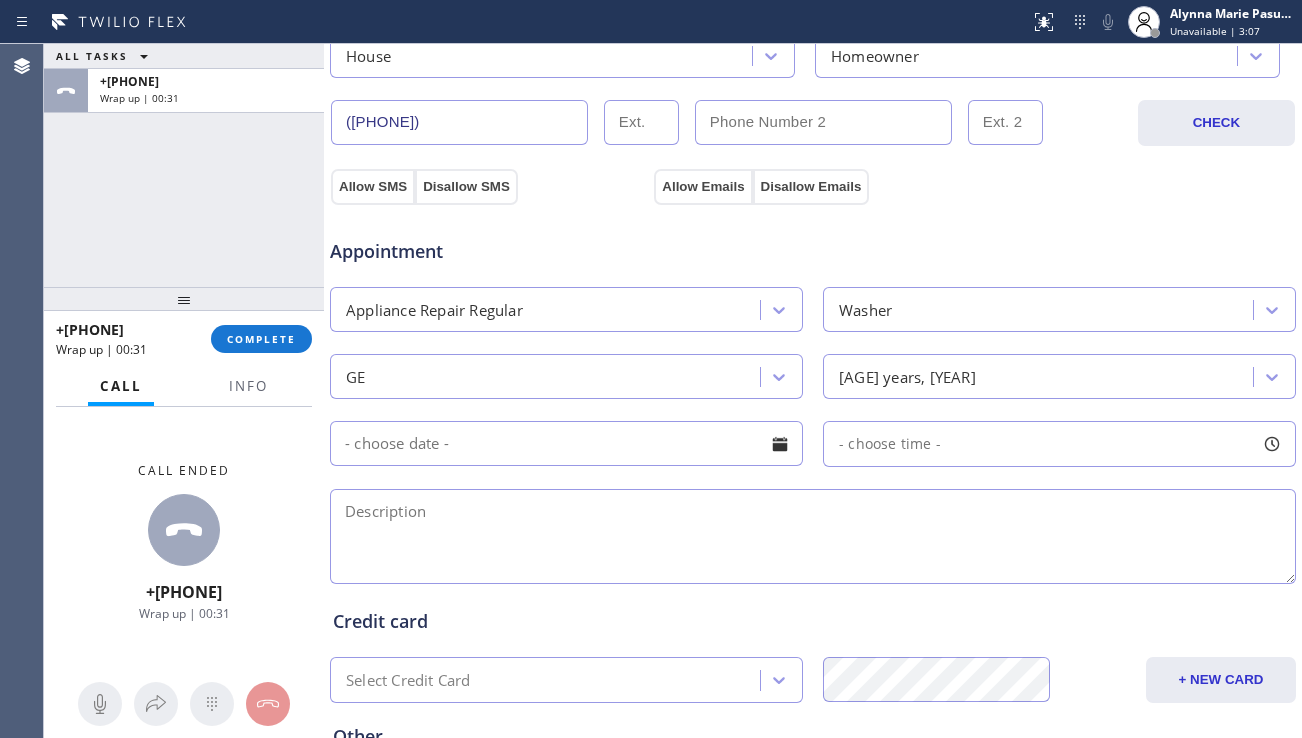 click at bounding box center [813, 536] 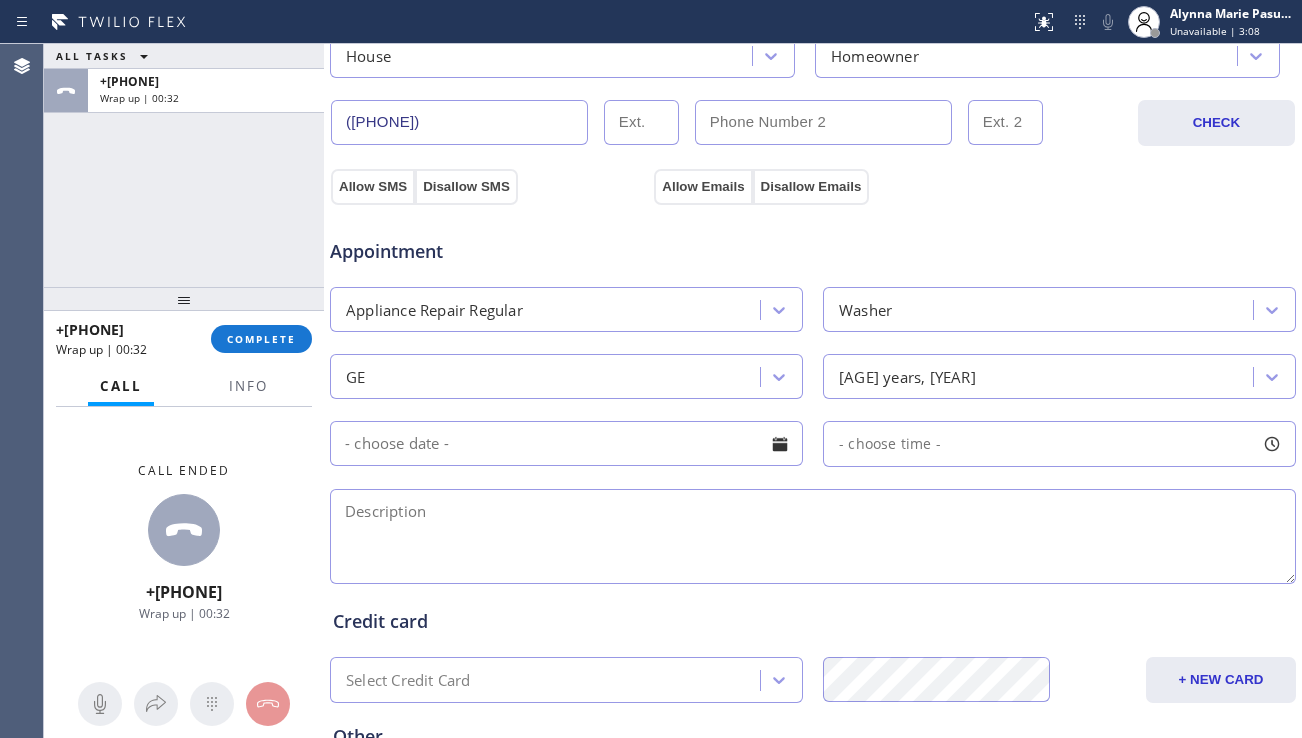paste on "3-6 | no scf | GE | washer and dryer front load |  10yo | there's a mold in the drum ring and rust interested in cleaning and change or clean filter | [NUMBER] [STREET] NE [CITY], [STATE] [POSTAL CODE], [COUNTRY] | house-ho | Home Alliance | plase call 30mins prior" 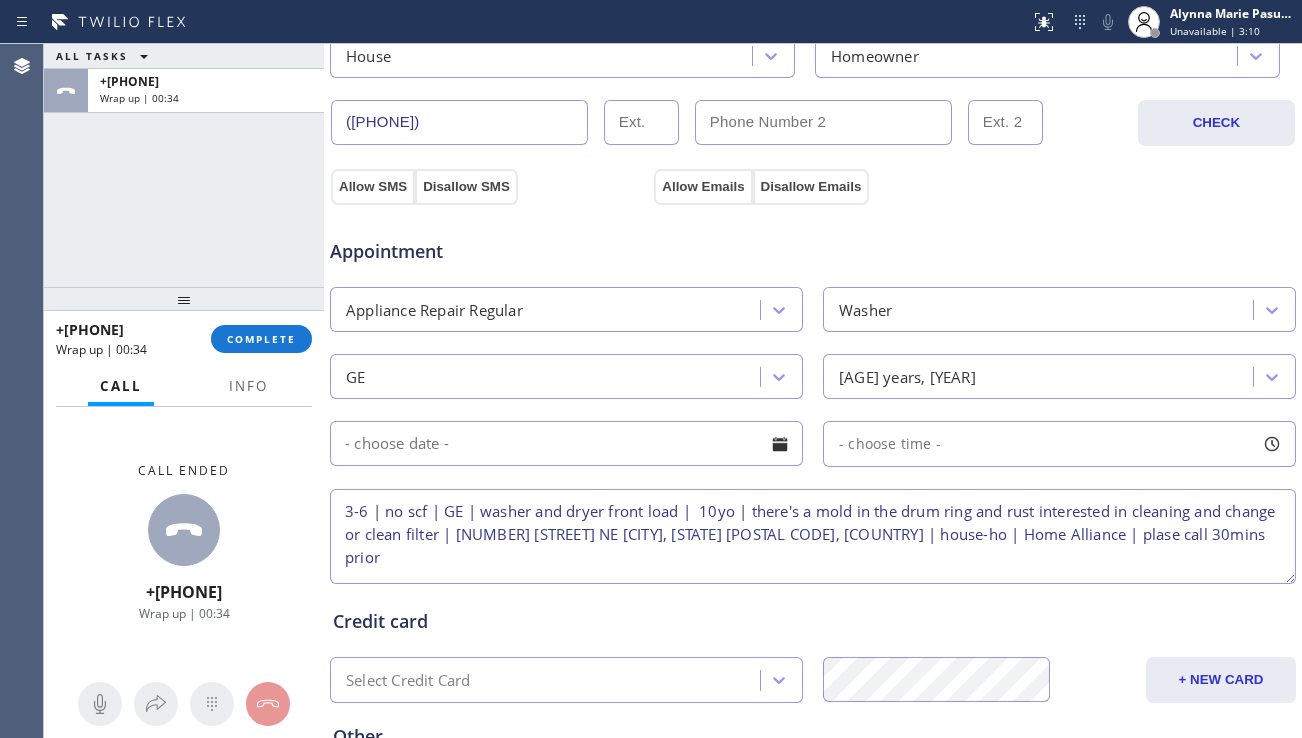 type on "3-6 | no scf | GE | washer and dryer front load |  10yo | there's a mold in the drum ring and rust interested in cleaning and change or clean filter | [NUMBER] [STREET] NE [CITY], [STATE] [POSTAL CODE], [COUNTRY] | house-ho | Home Alliance | plase call 30mins prior" 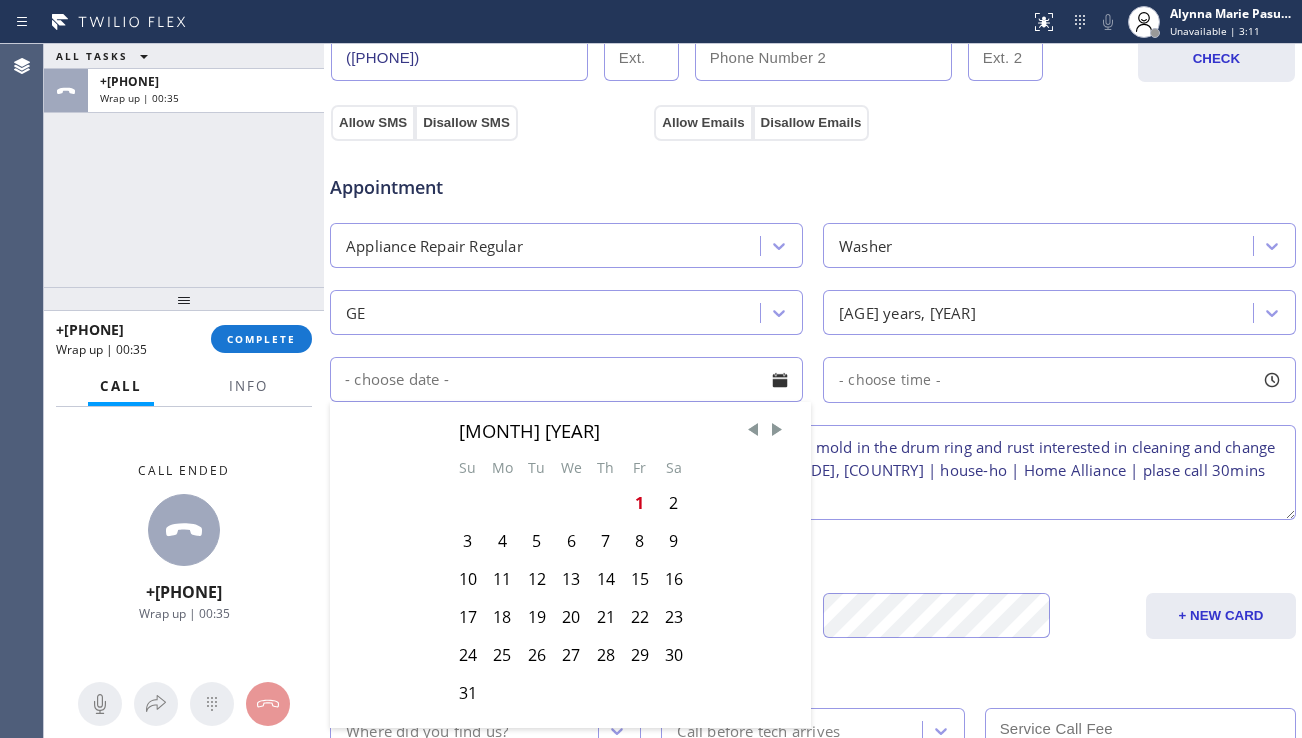 scroll, scrollTop: 700, scrollLeft: 0, axis: vertical 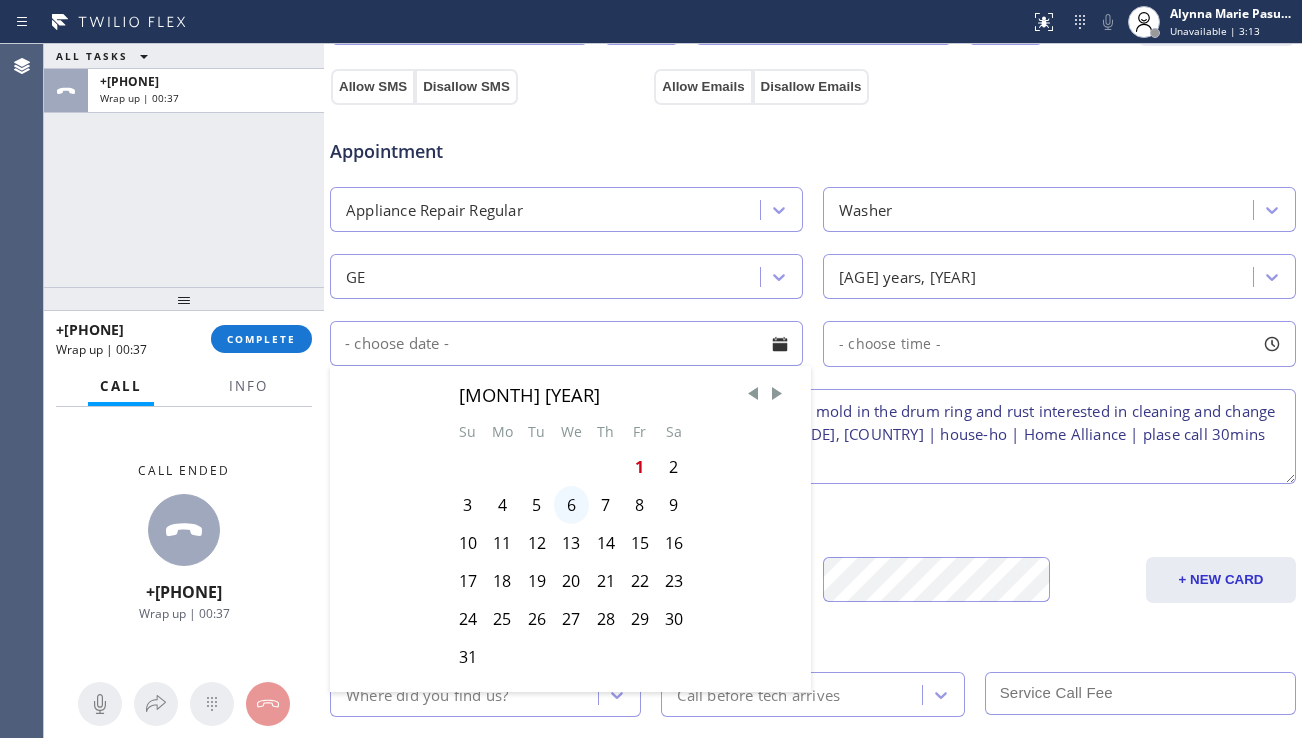 click on "6" at bounding box center [571, 505] 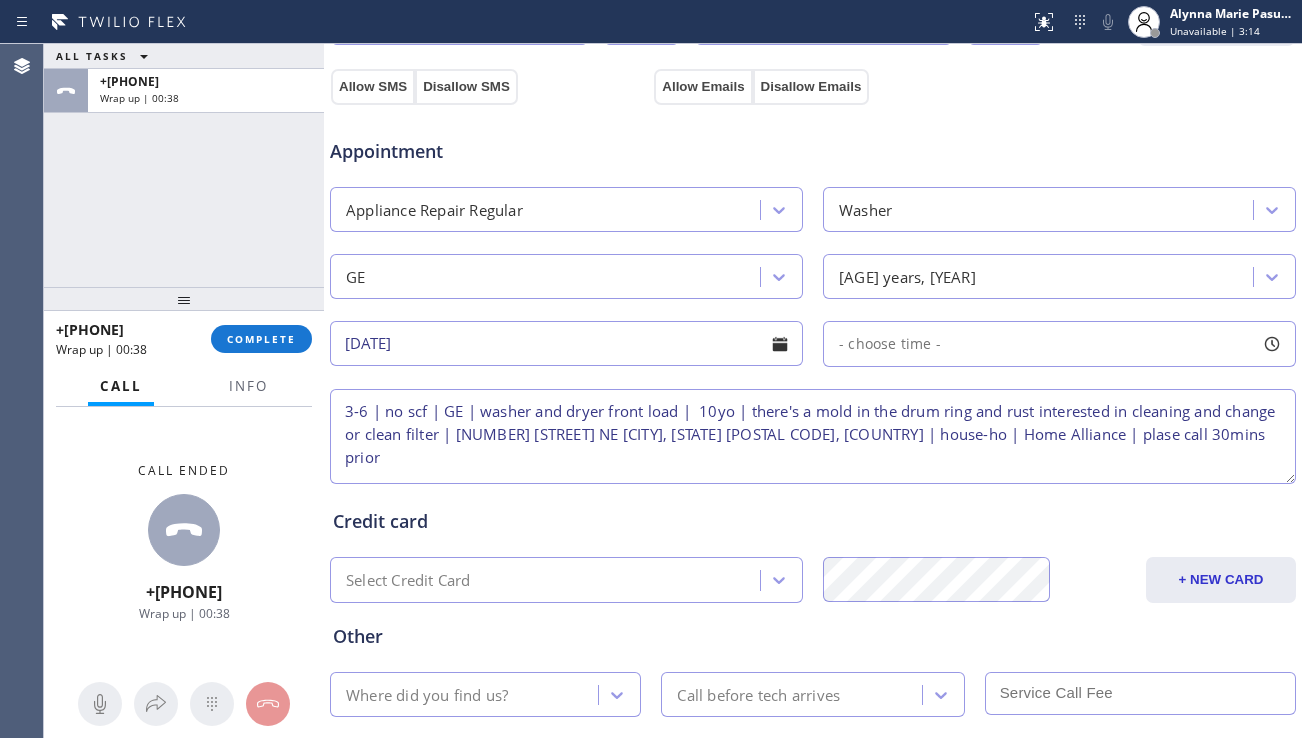click on "- choose time -" at bounding box center [1059, 344] 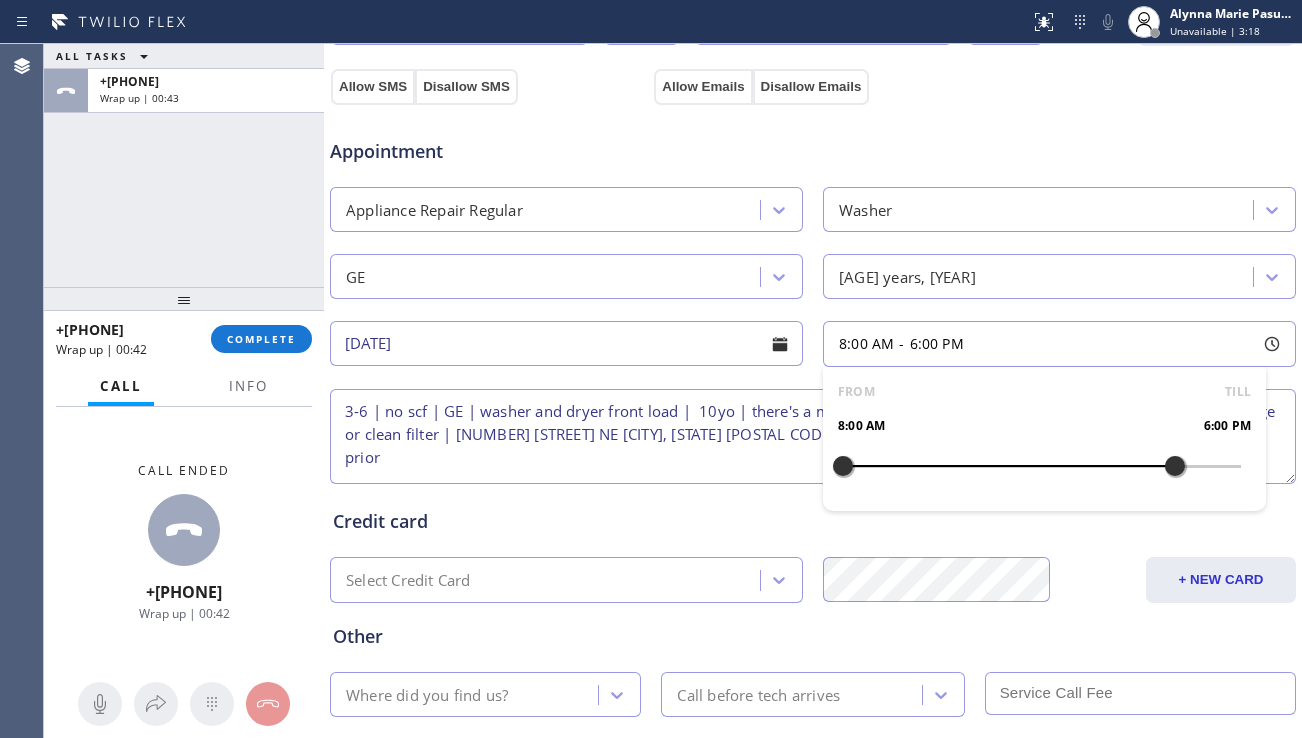 drag, startPoint x: 833, startPoint y: 460, endPoint x: 1165, endPoint y: 464, distance: 332.0241 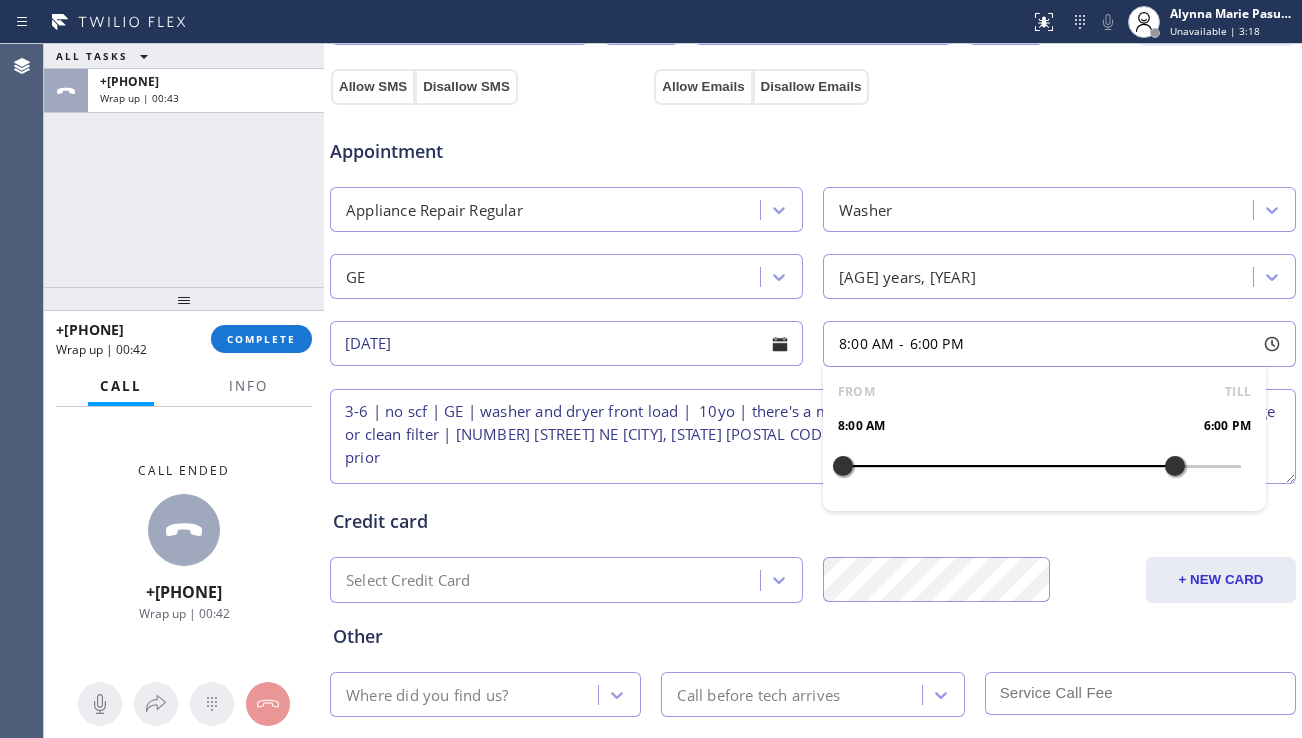 click at bounding box center (1175, 466) 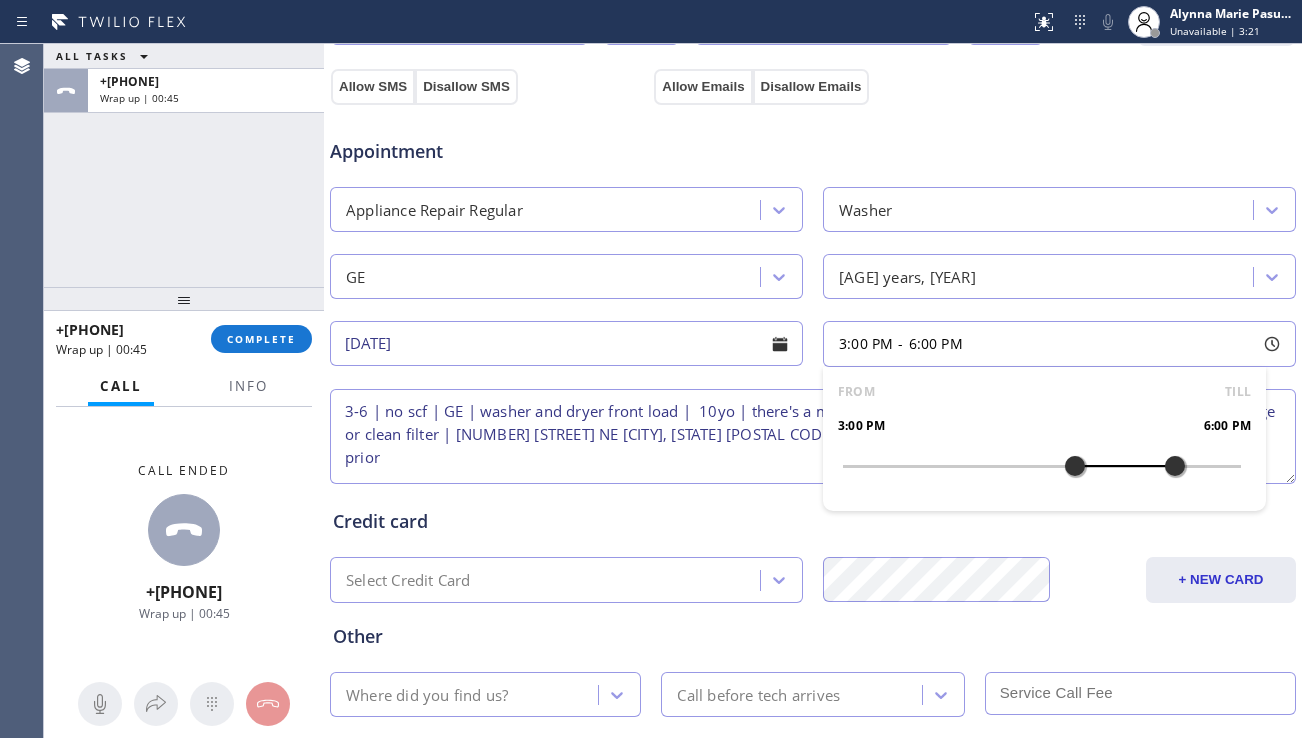 drag, startPoint x: 835, startPoint y: 465, endPoint x: 1068, endPoint y: 463, distance: 233.00859 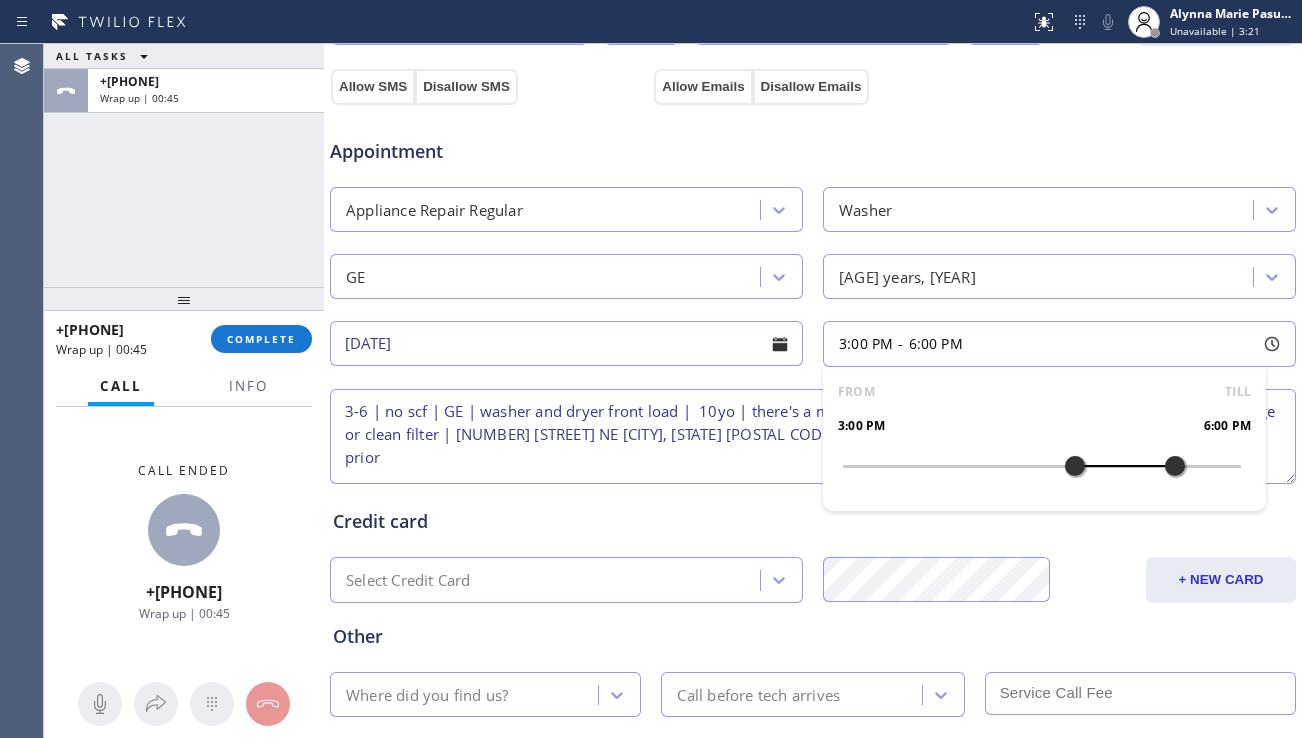 click at bounding box center [1075, 466] 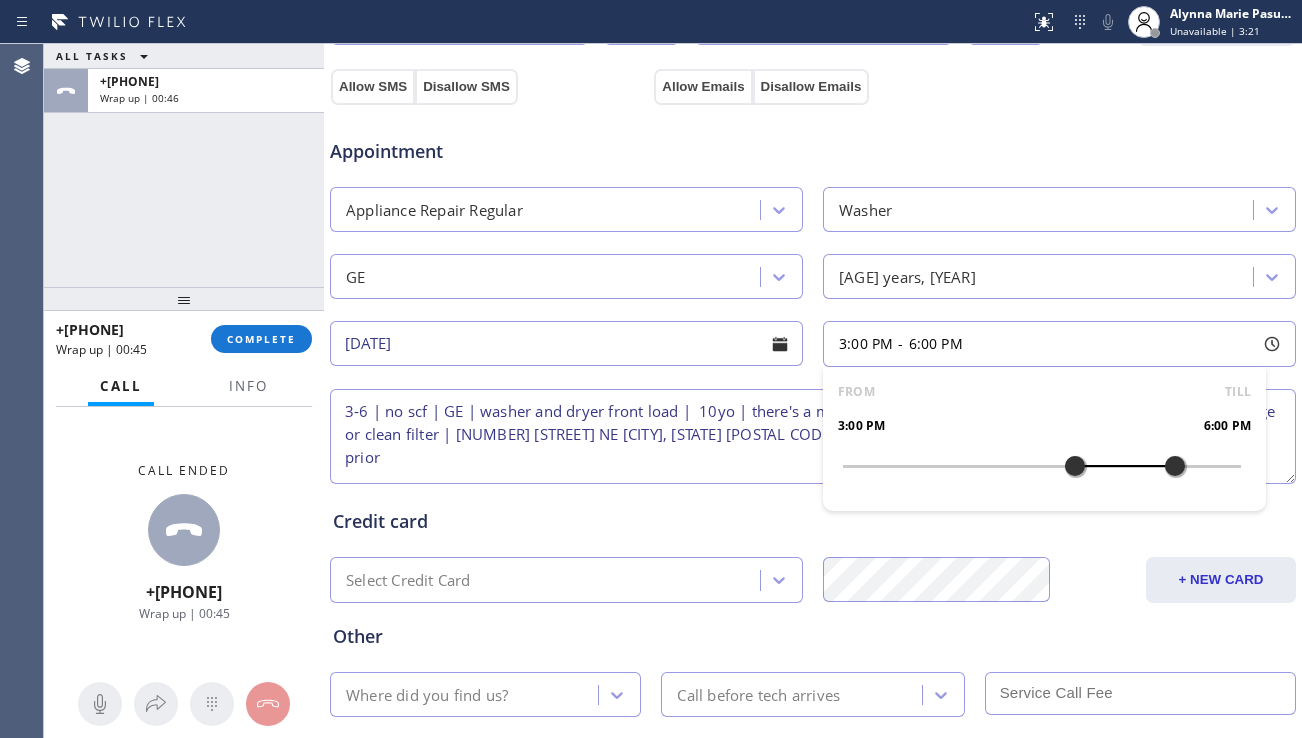 click on "3-6 | no scf | GE | washer and dryer front load |  10yo | there's a mold in the drum ring and rust interested in cleaning and change or clean filter | [NUMBER] [STREET] NE [CITY], [STATE] [POSTAL CODE], [COUNTRY] | house-ho | Home Alliance | plase call 30mins prior" at bounding box center [813, 436] 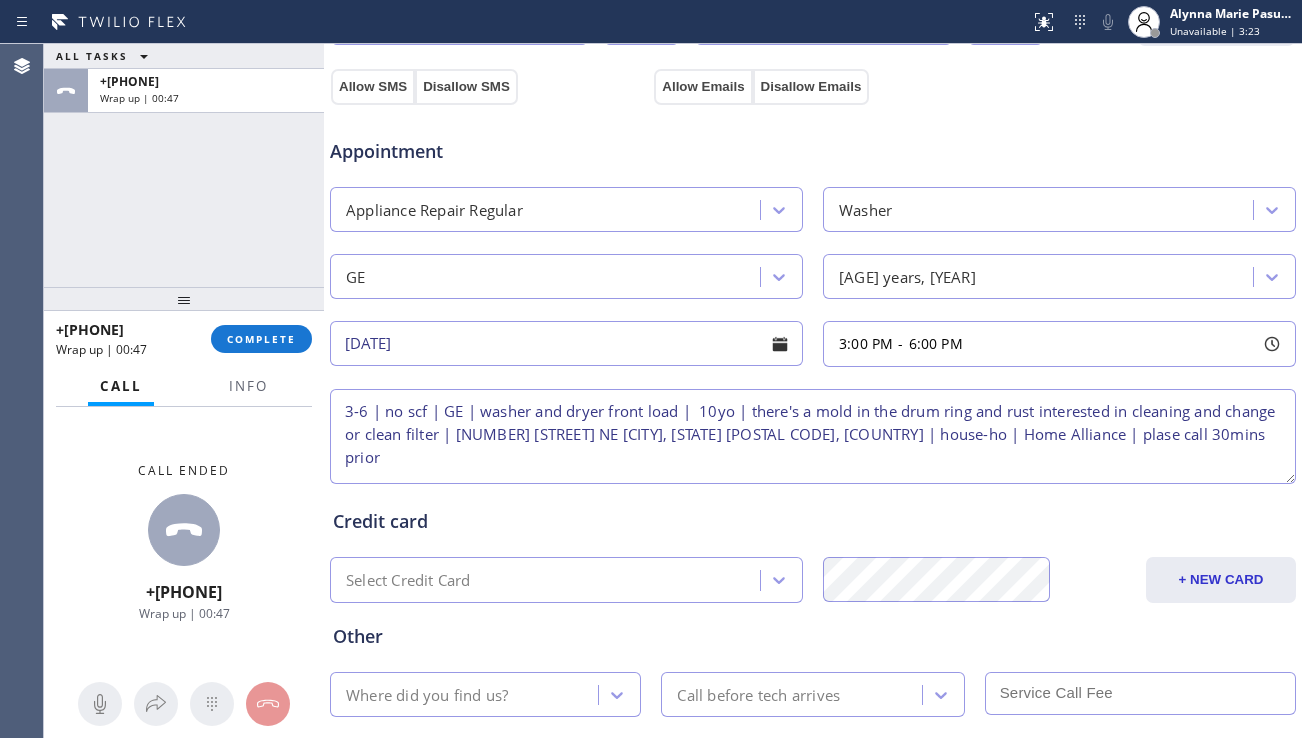 click on "3-6 | no scf | GE | washer and dryer front load |  10yo | there's a mold in the drum ring and rust interested in cleaning and change or clean filter | [NUMBER] [STREET] NE [CITY], [STATE] [POSTAL CODE], [COUNTRY] | house-ho | Home Alliance | plase call 30mins prior" at bounding box center [813, 436] 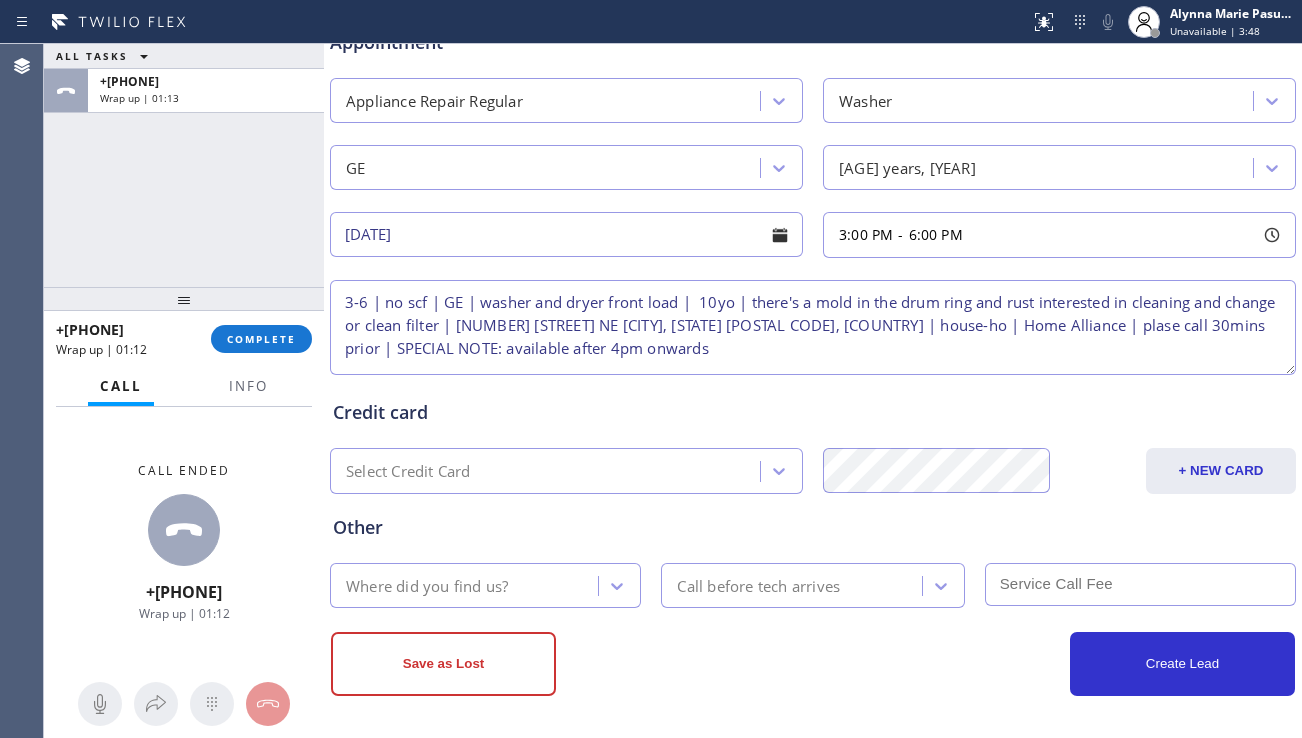 scroll, scrollTop: 812, scrollLeft: 0, axis: vertical 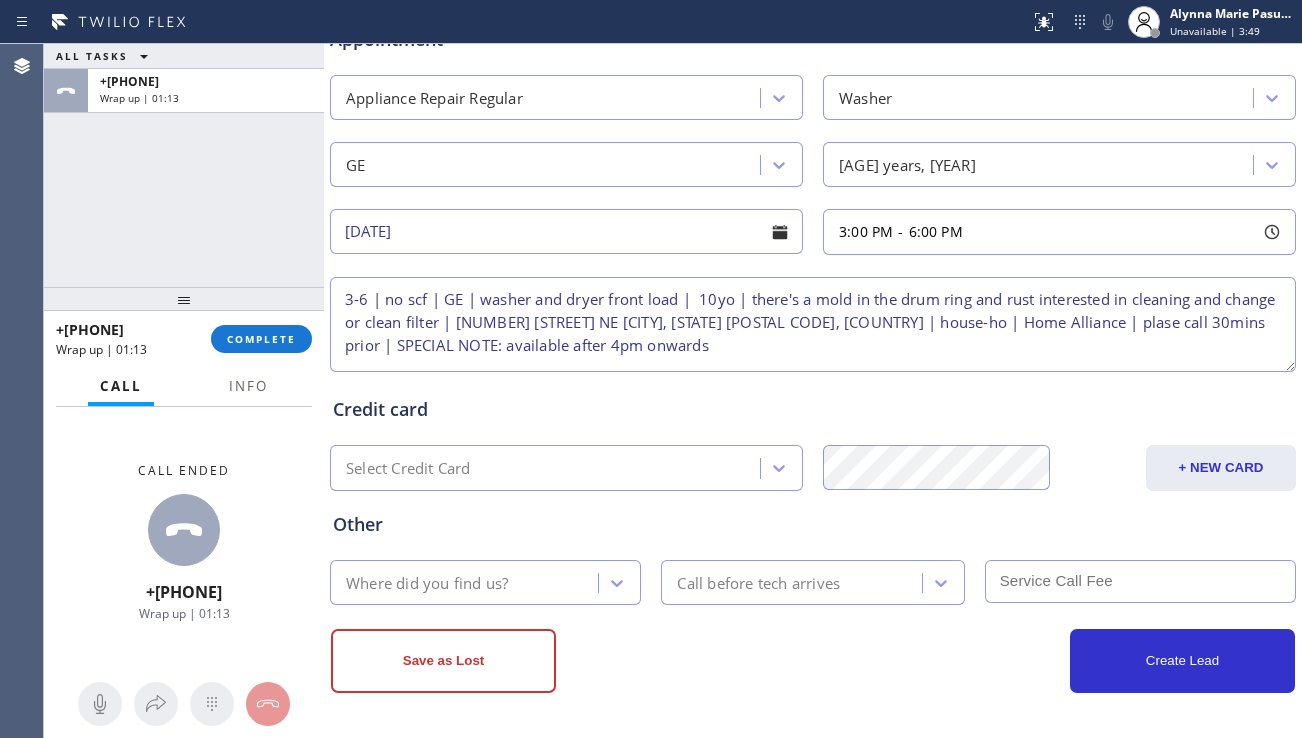 type on "3-6 | no scf | GE | washer and dryer front load |  10yo | there's a mold in the drum ring and rust interested in cleaning and change or clean filter | [NUMBER] [STREET] NE [CITY], [STATE] [POSTAL CODE], [COUNTRY] | house-ho | Home Alliance | plase call 30mins prior | SPECIAL NOTE: available after 4pm onwards" 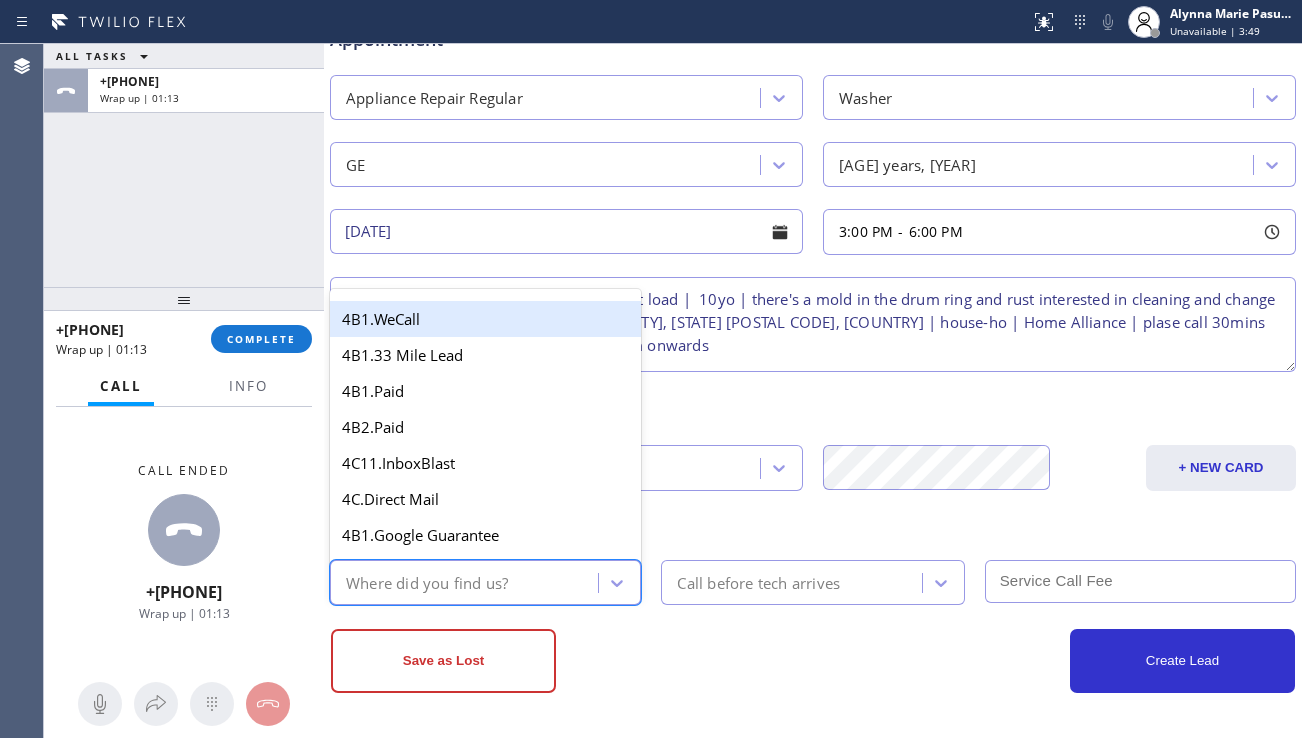 click on "Where did you find us?" at bounding box center [467, 582] 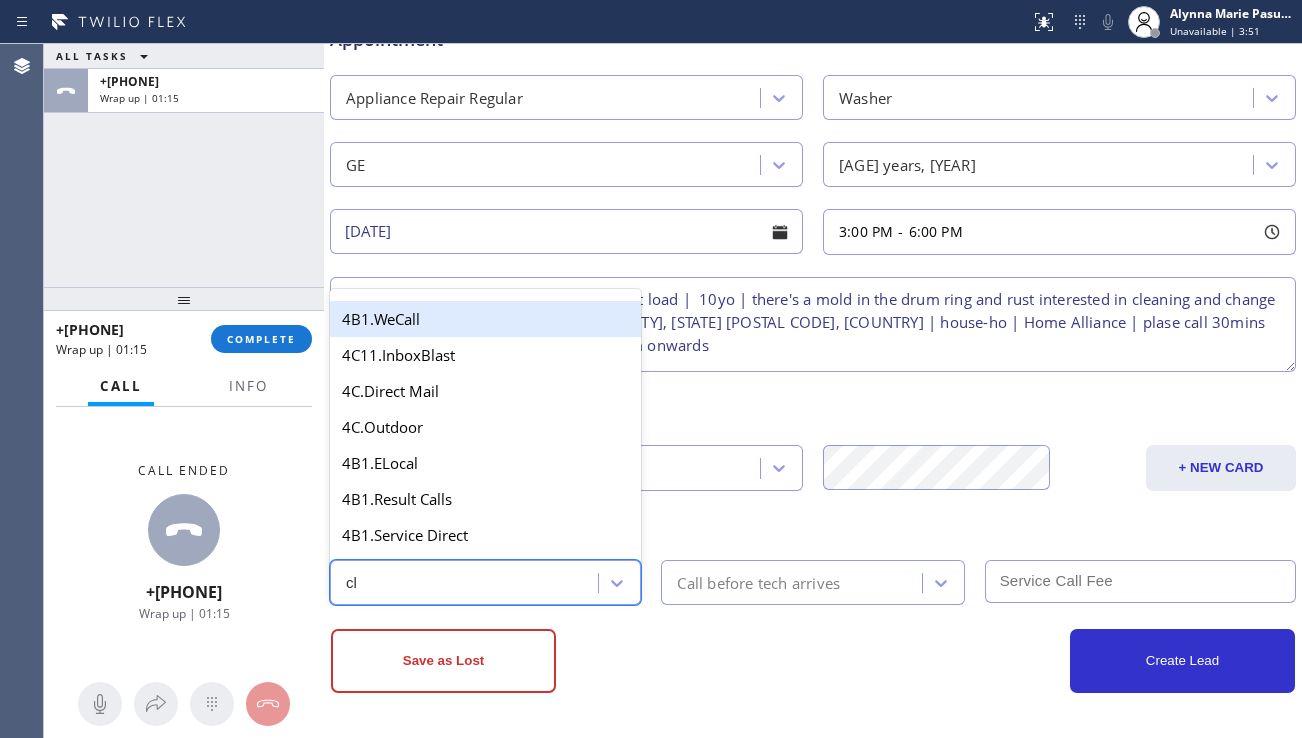 type on "c" 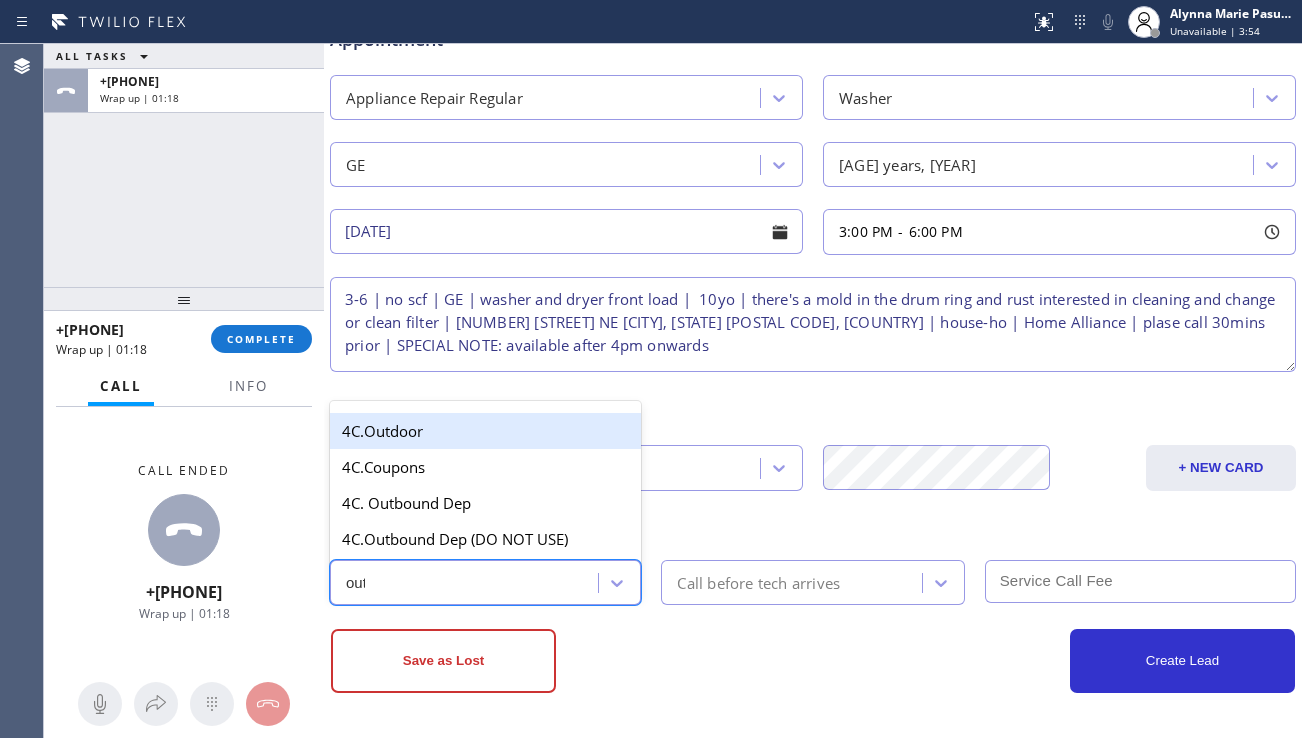 type on "outb" 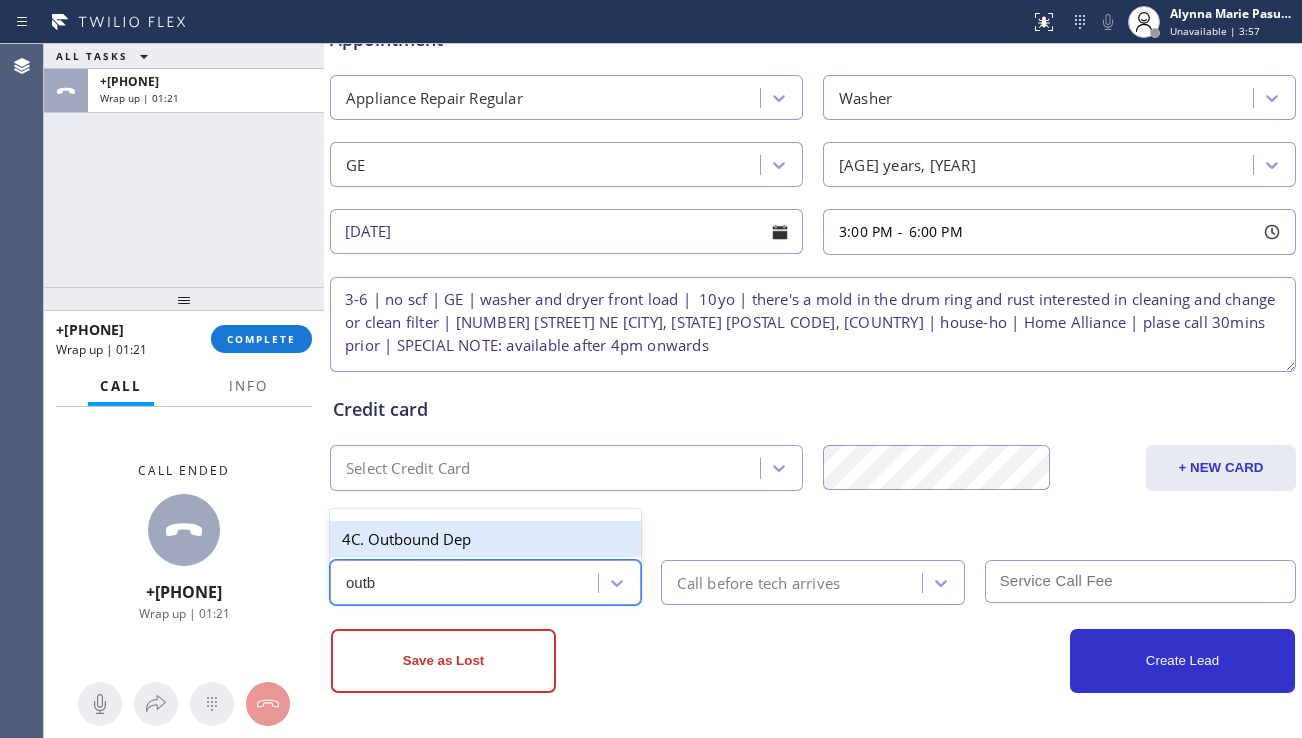 click on "4C. Outbound Dep" at bounding box center [485, 539] 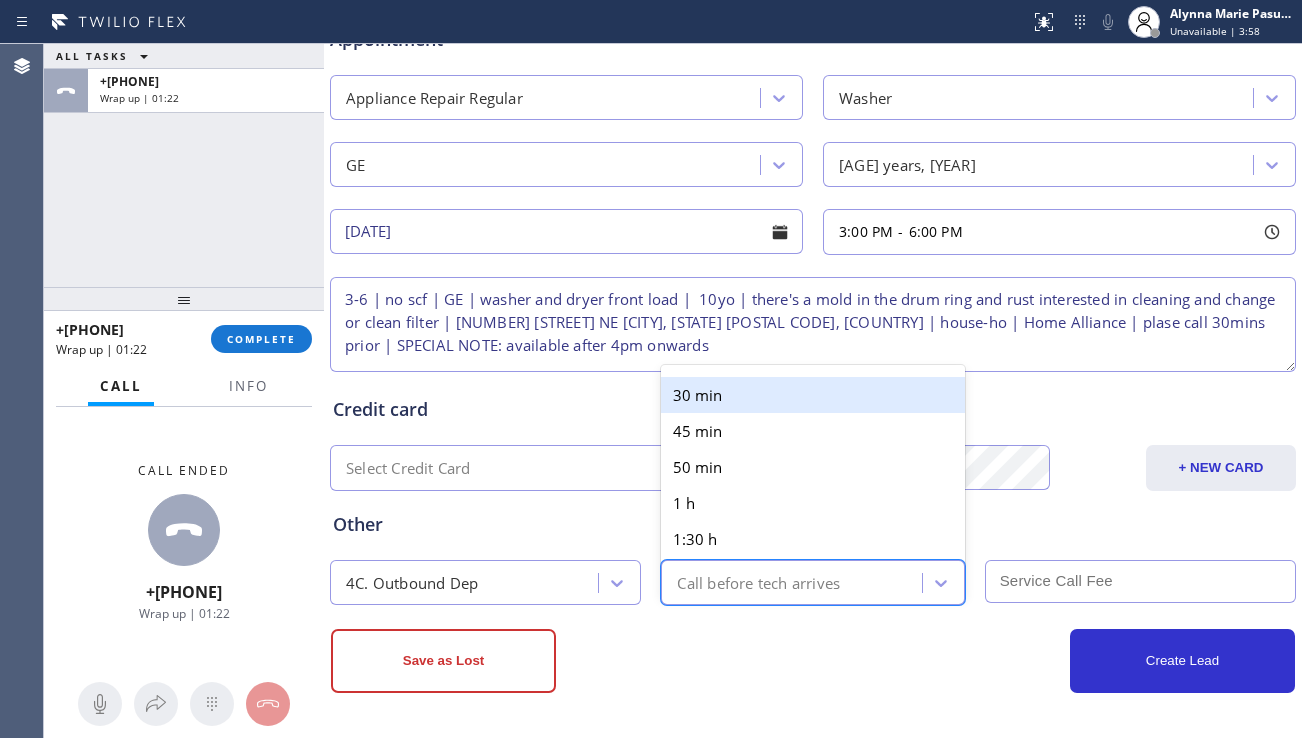 click on "Call before tech arrives" at bounding box center (758, 582) 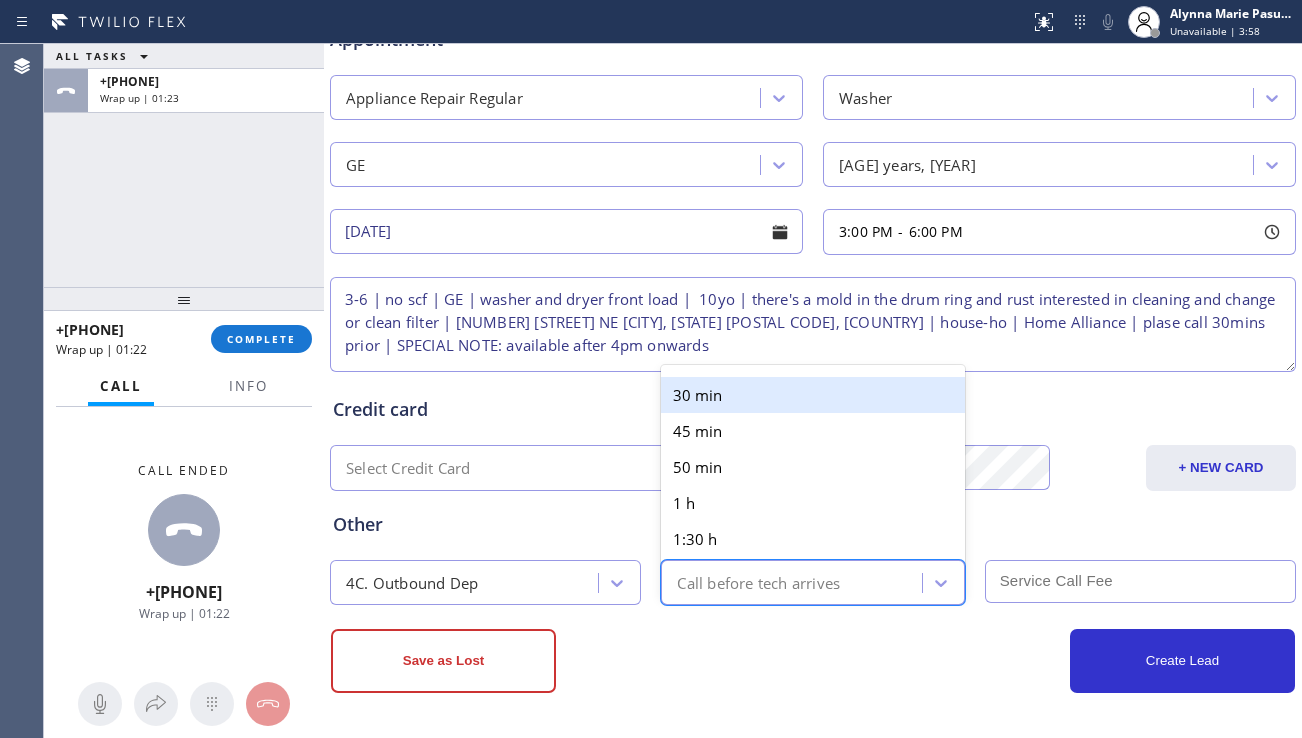 click on "30 min" at bounding box center [812, 395] 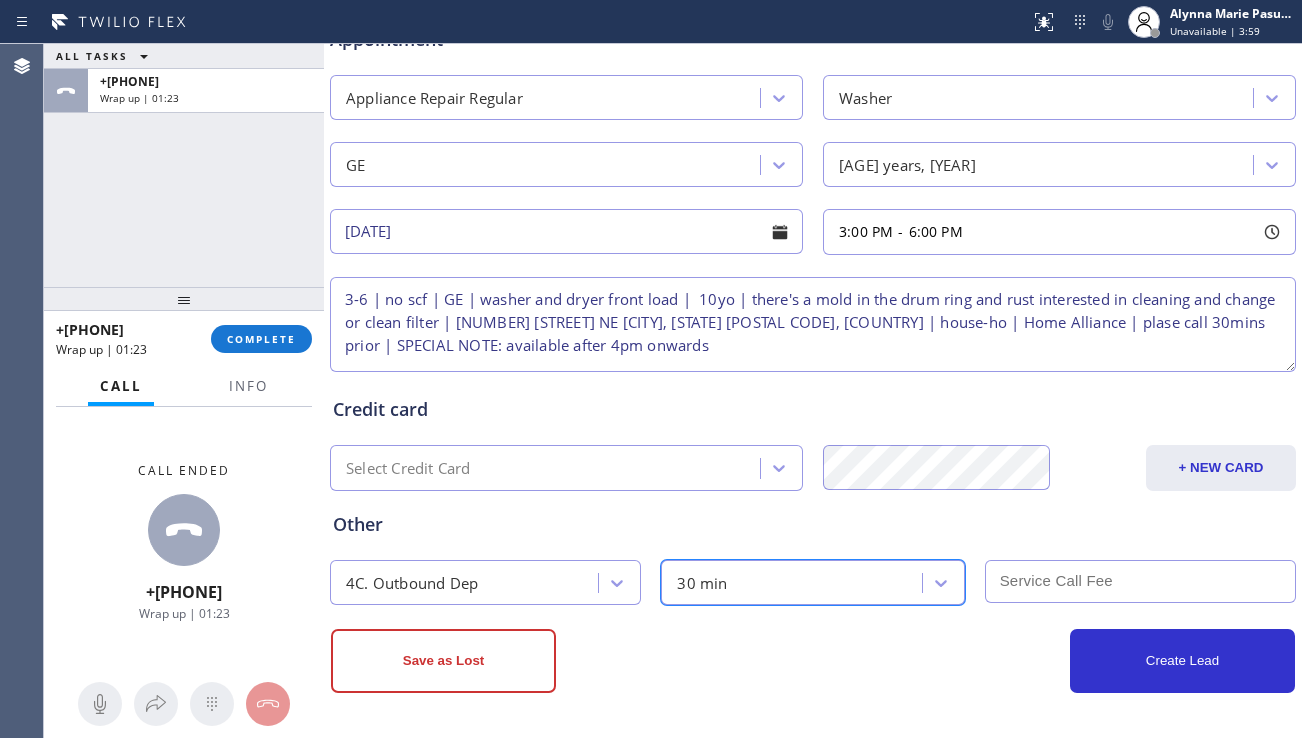 click at bounding box center (1140, 581) 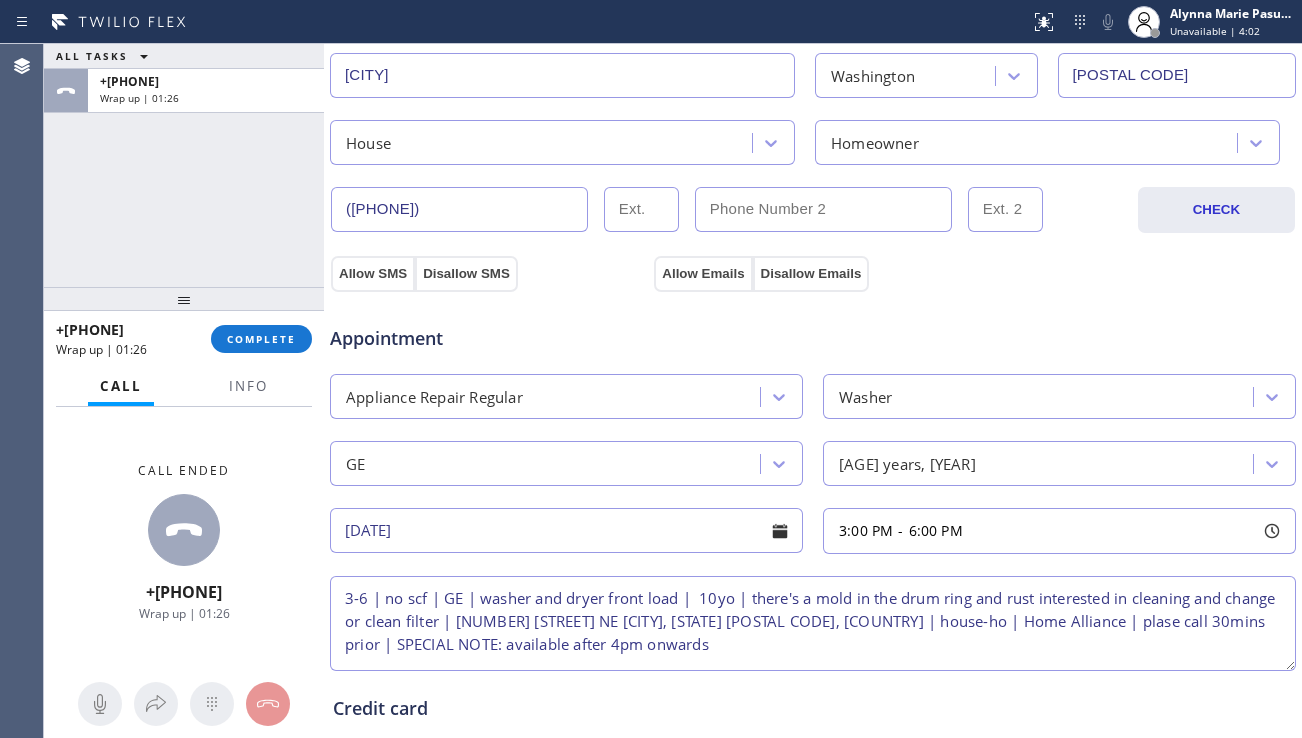 scroll, scrollTop: 512, scrollLeft: 0, axis: vertical 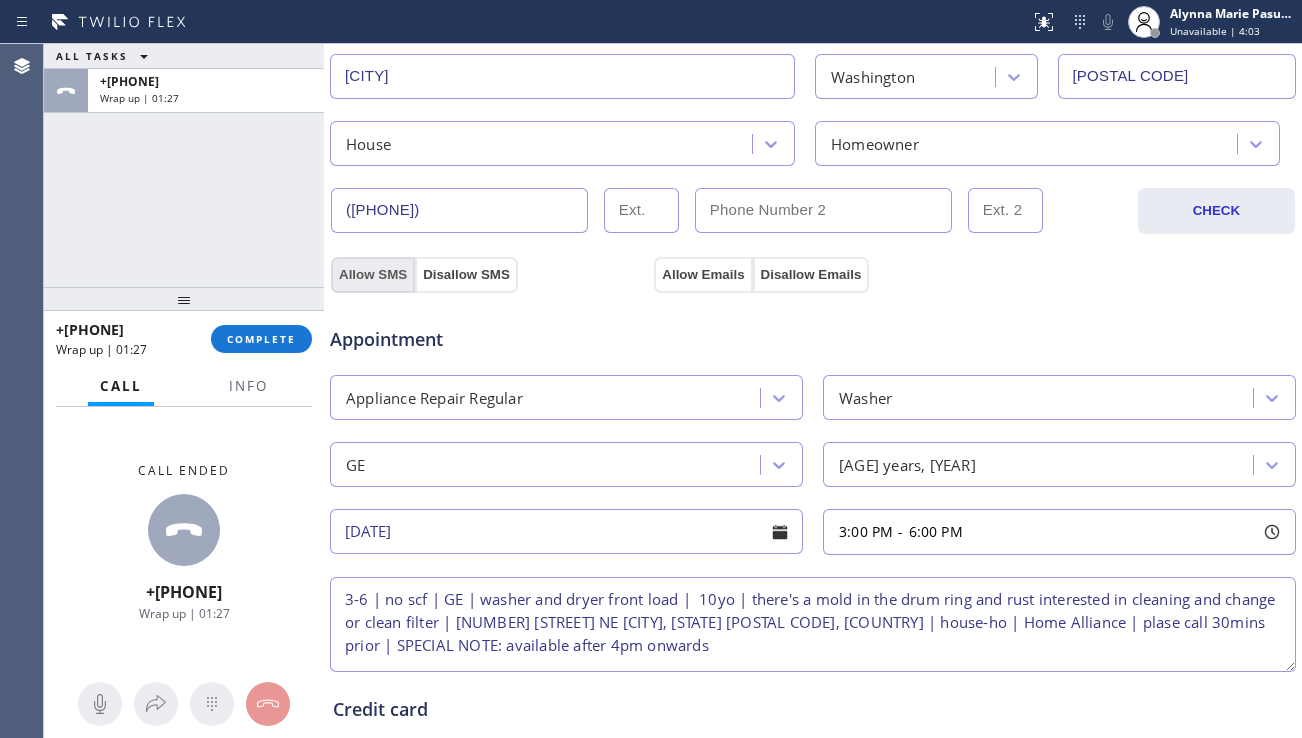 type on "0" 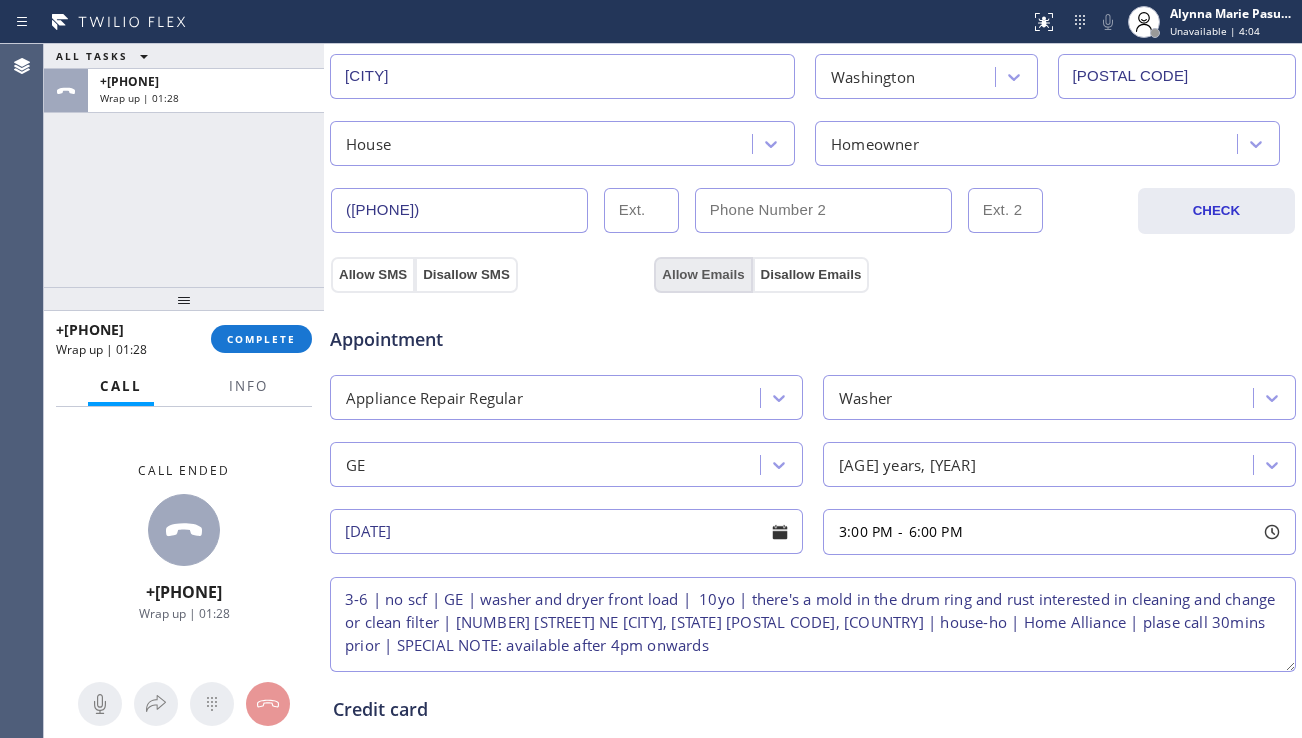 click on "Allow Emails" at bounding box center [703, 275] 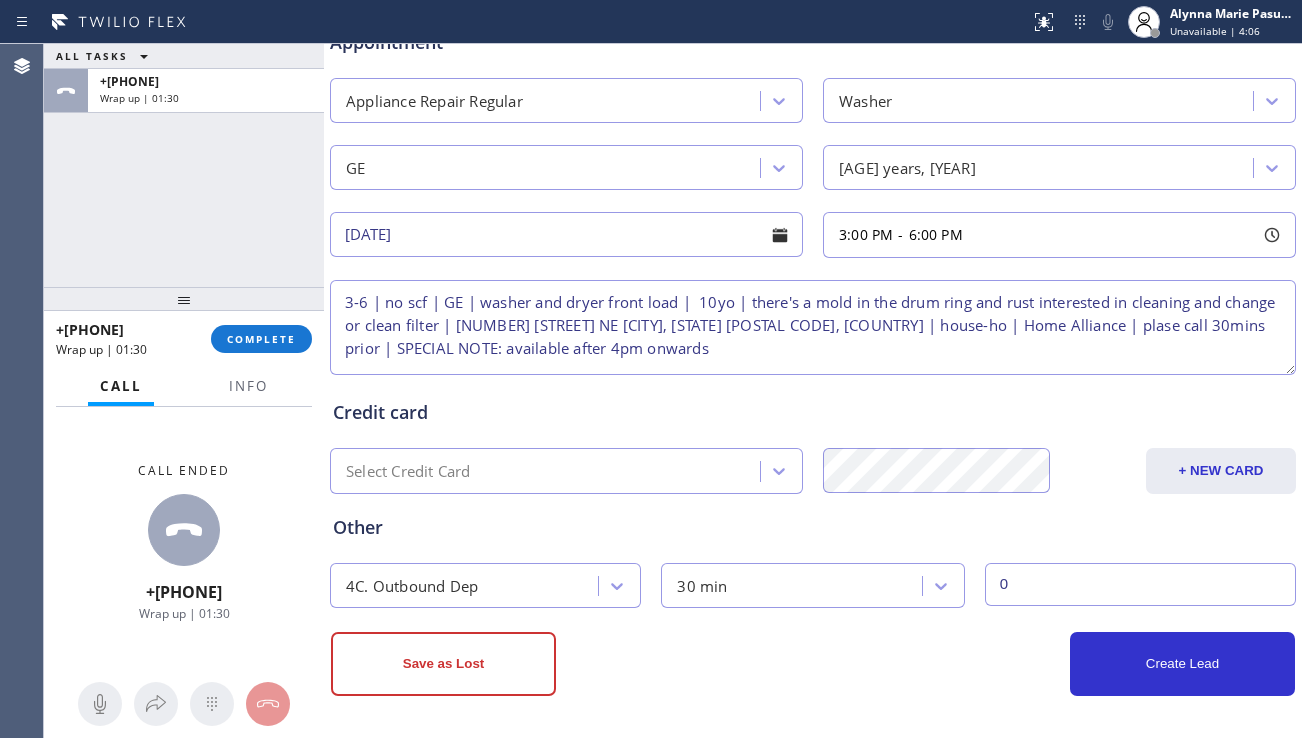 scroll, scrollTop: 812, scrollLeft: 0, axis: vertical 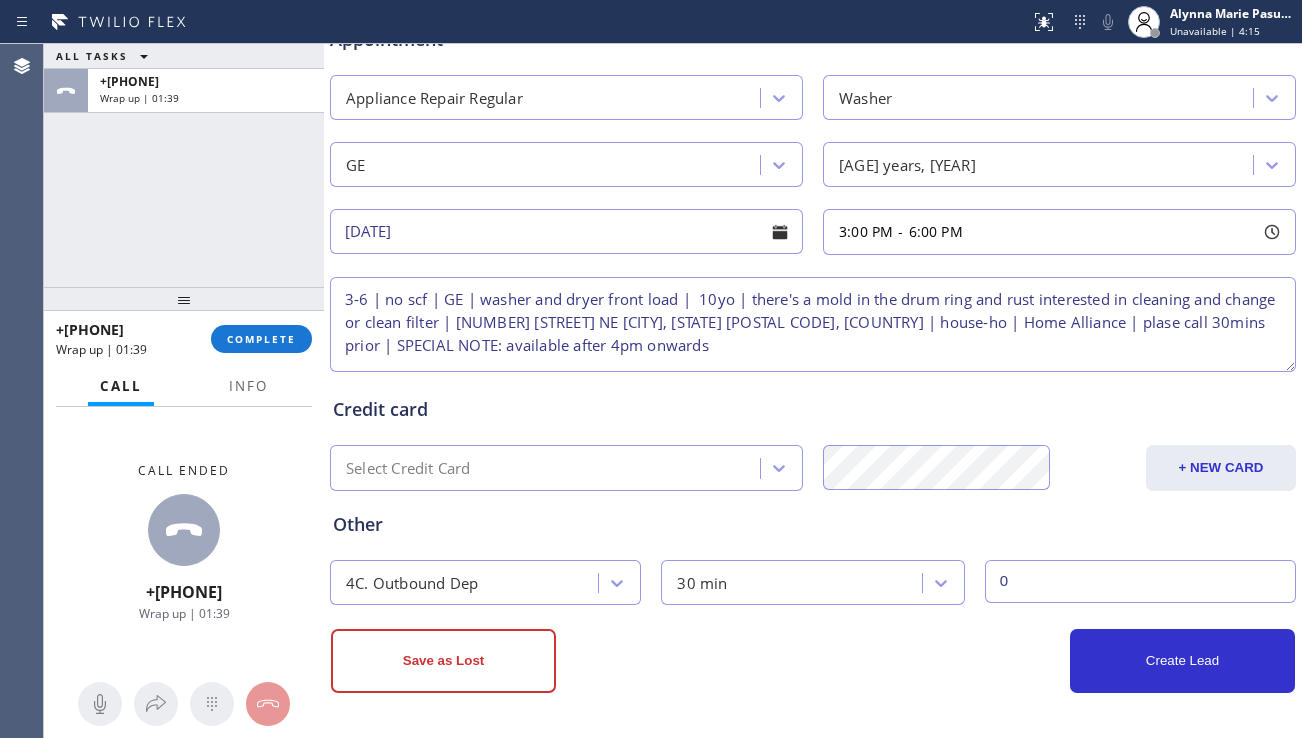 click on "3-6 | no scf | GE | washer and dryer front load |  10yo | there's a mold in the drum ring and rust interested in cleaning and change or clean filter | [NUMBER] [STREET] NE [CITY], [STATE] [POSTAL CODE], [COUNTRY] | house-ho | Home Alliance | plase call 30mins prior | SPECIAL NOTE: available after 4pm onwards" at bounding box center [813, 324] 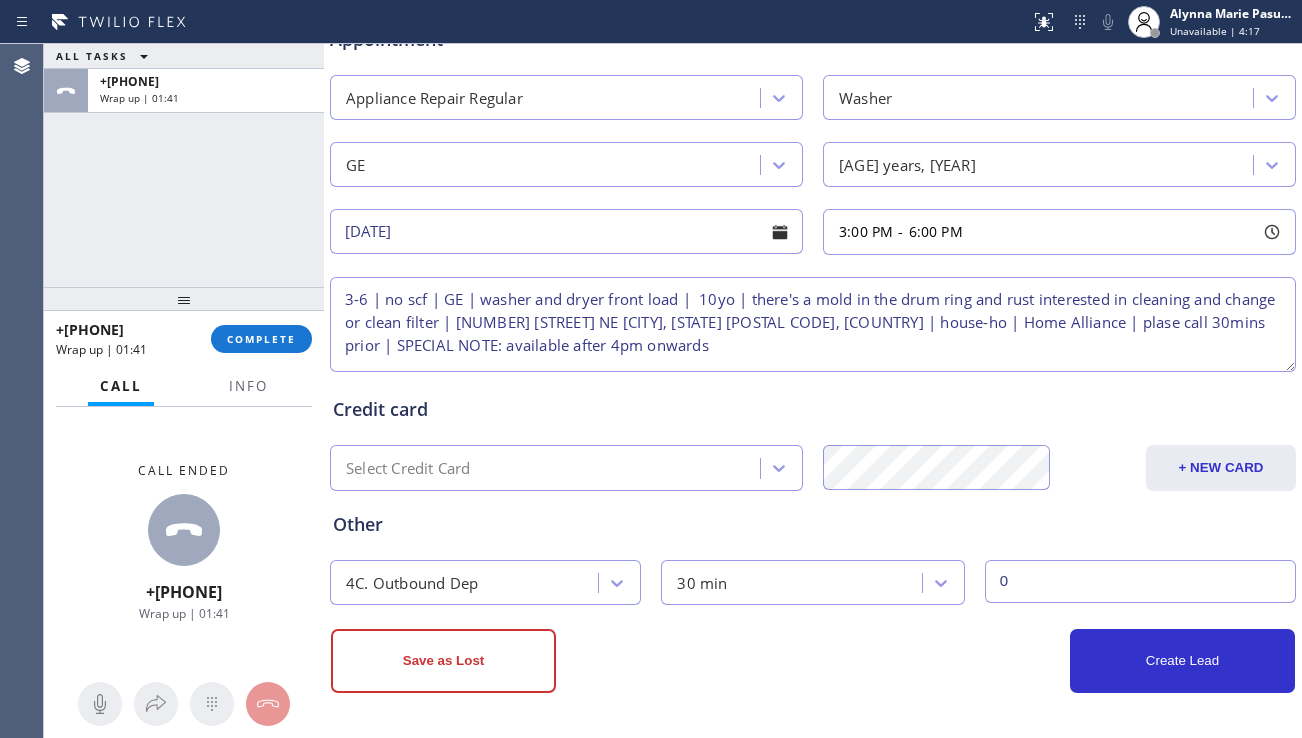 click on "3-6 | no scf | GE | washer and dryer front load |  10yo | there's a mold in the drum ring and rust interested in cleaning and change or clean filter | [NUMBER] [STREET] NE [CITY], [STATE] [POSTAL CODE], [COUNTRY] | house-ho | Home Alliance | plase call 30mins prior | SPECIAL NOTE: available after 4pm onwards" at bounding box center [813, 324] 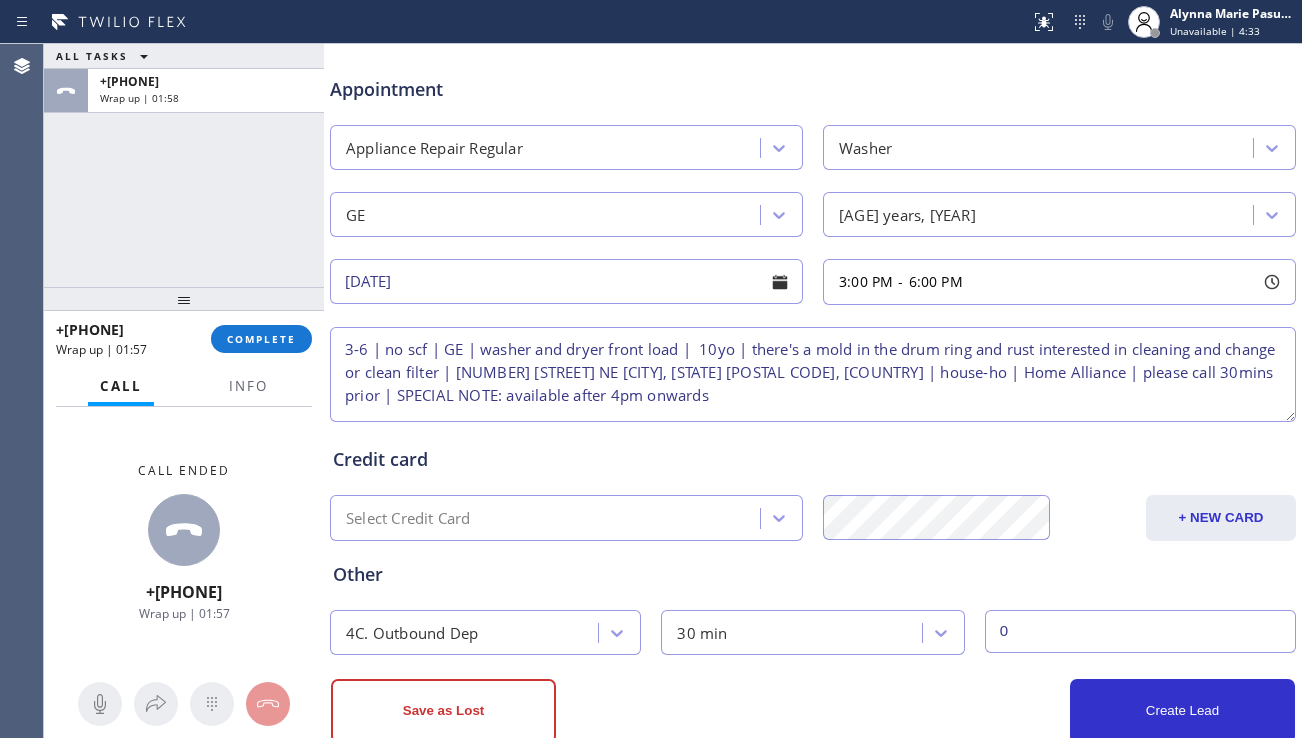 scroll, scrollTop: 812, scrollLeft: 0, axis: vertical 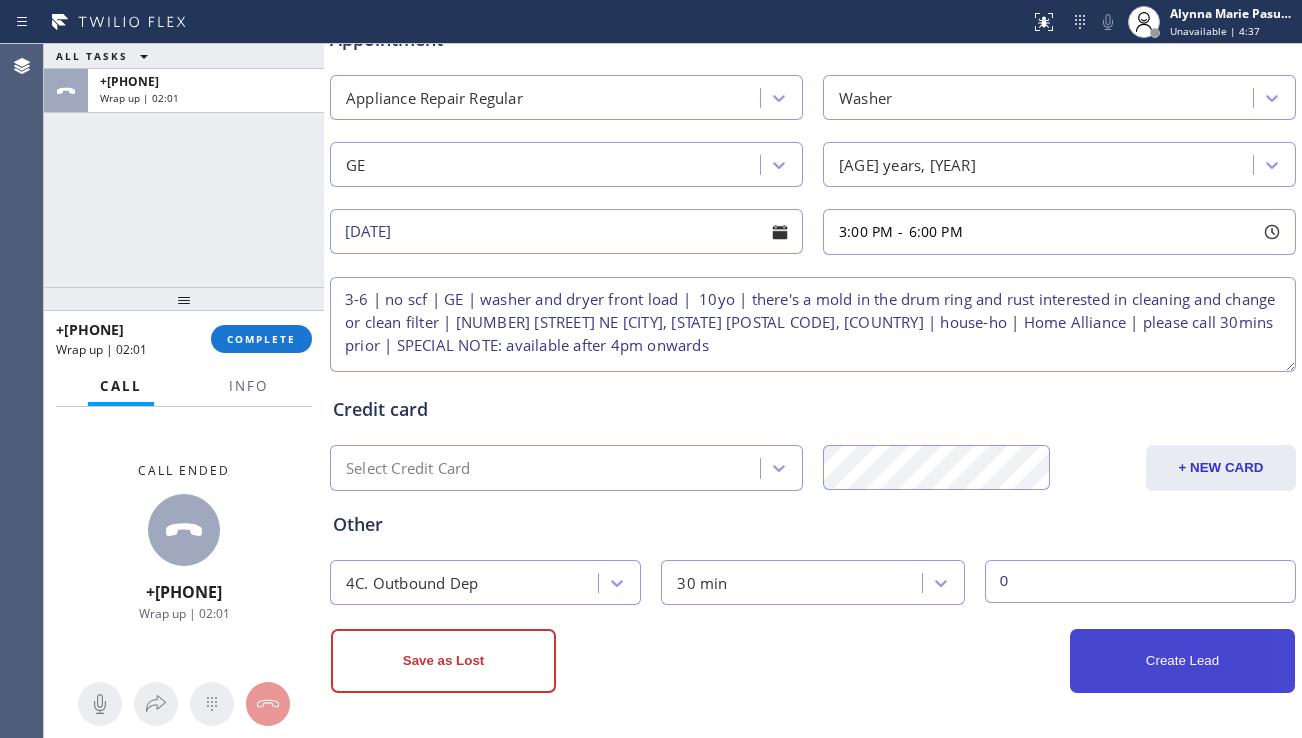 type on "3-6 | no scf | GE | washer and dryer front load |  10yo | there's a mold in the drum ring and rust interested in cleaning and change or clean filter | [NUMBER] [STREET] NE [CITY], [STATE] [POSTAL CODE], [COUNTRY] | house-ho | Home Alliance | please call 30mins prior | SPECIAL NOTE: available after 4pm onwards" 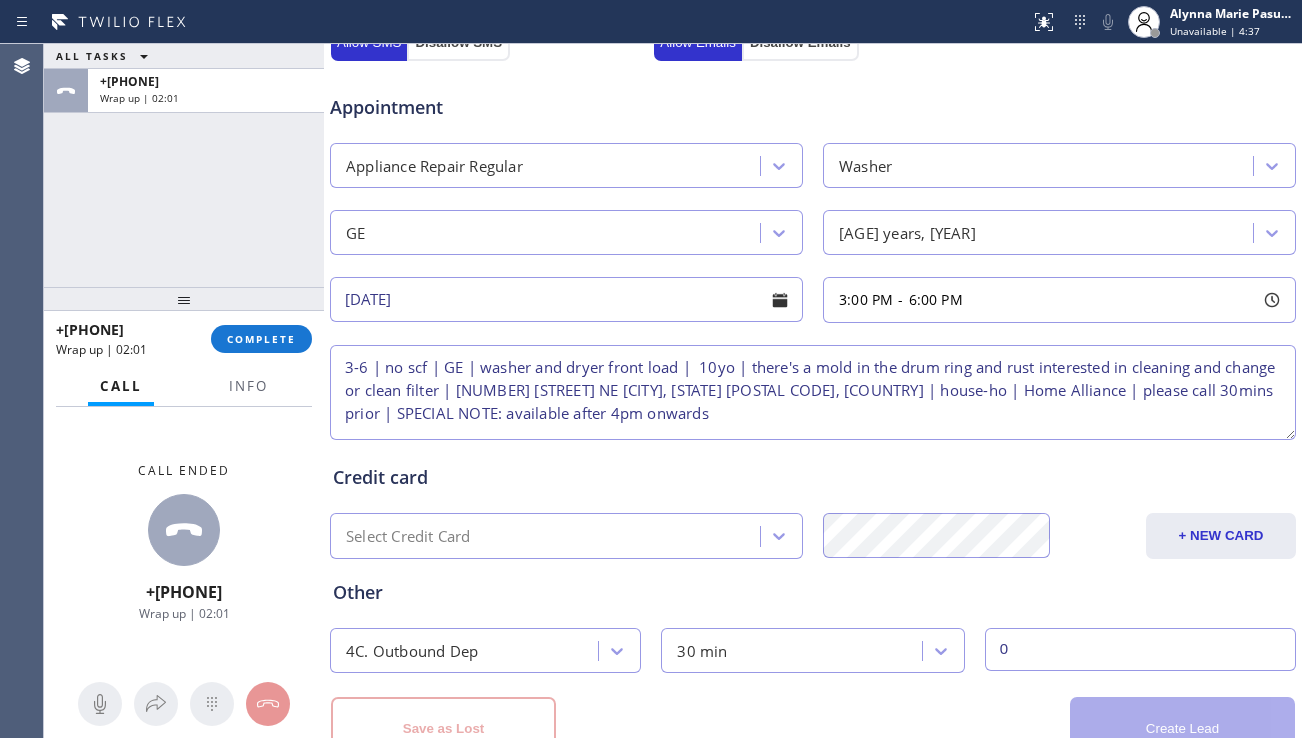 scroll, scrollTop: 880, scrollLeft: 0, axis: vertical 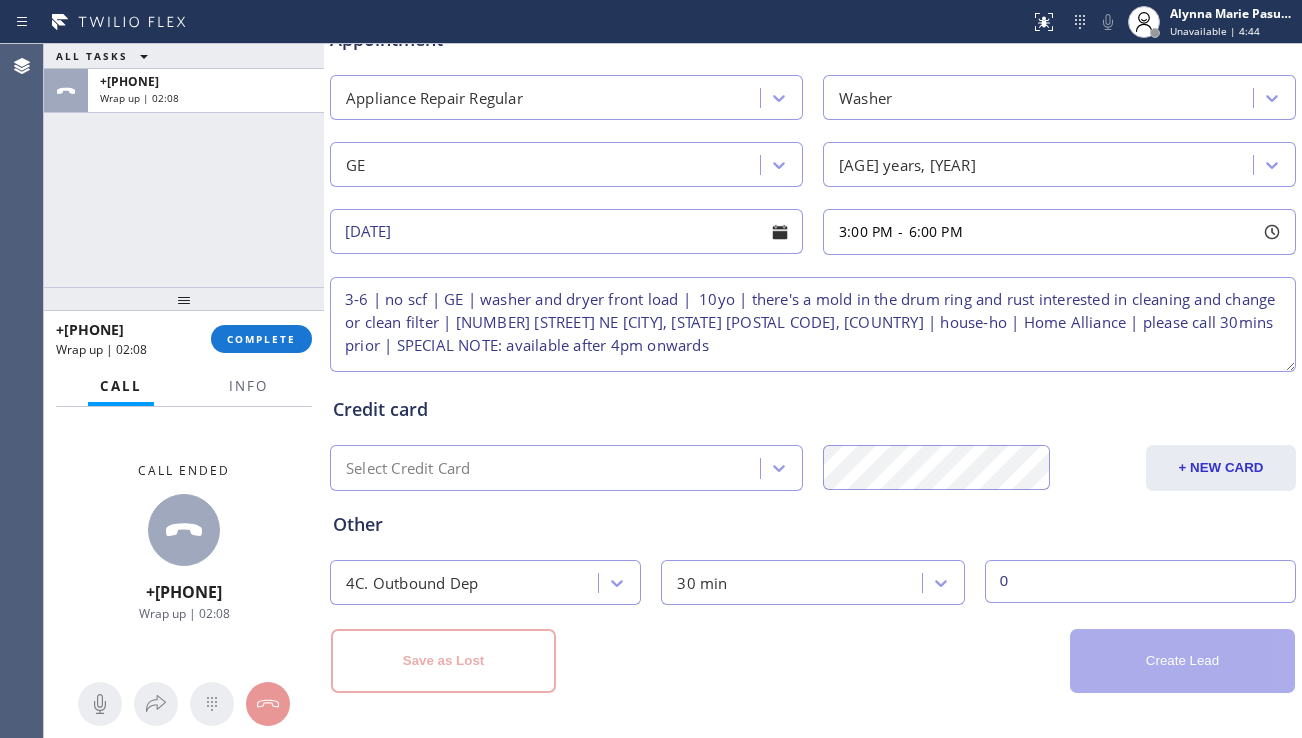 type 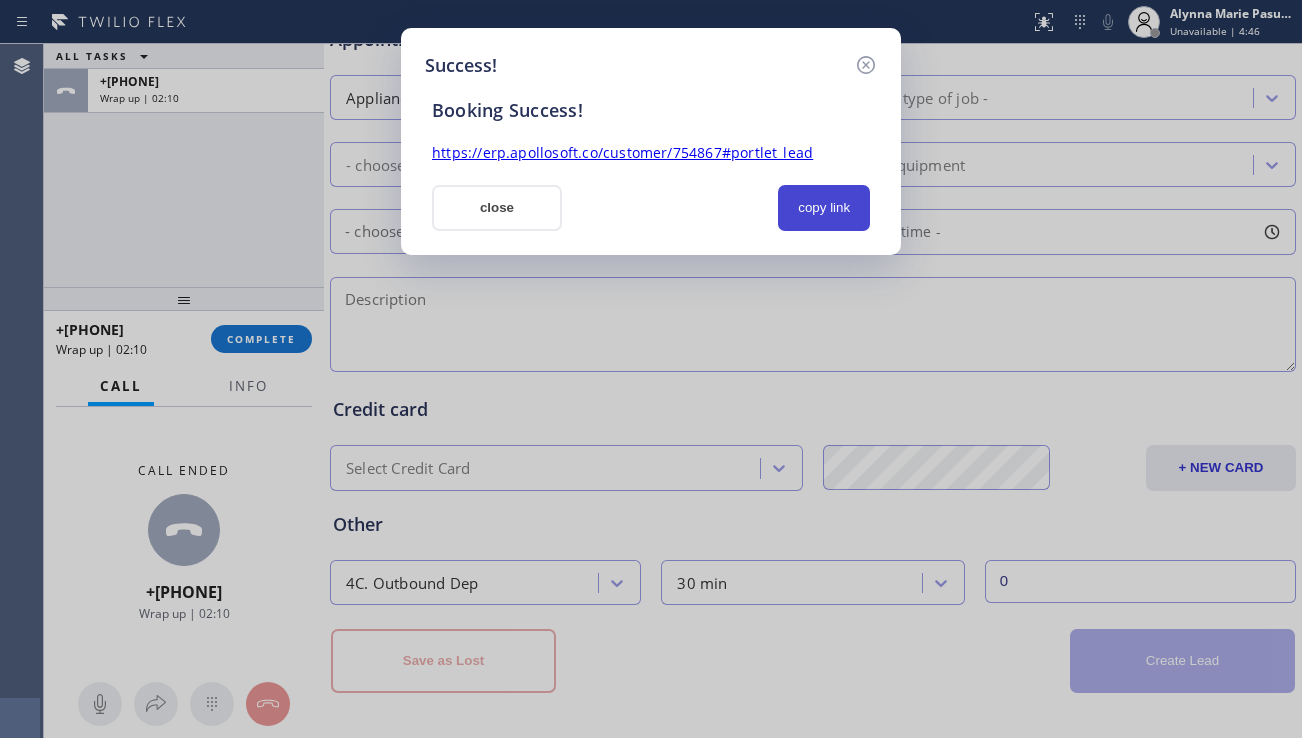 click on "copy link" at bounding box center [824, 208] 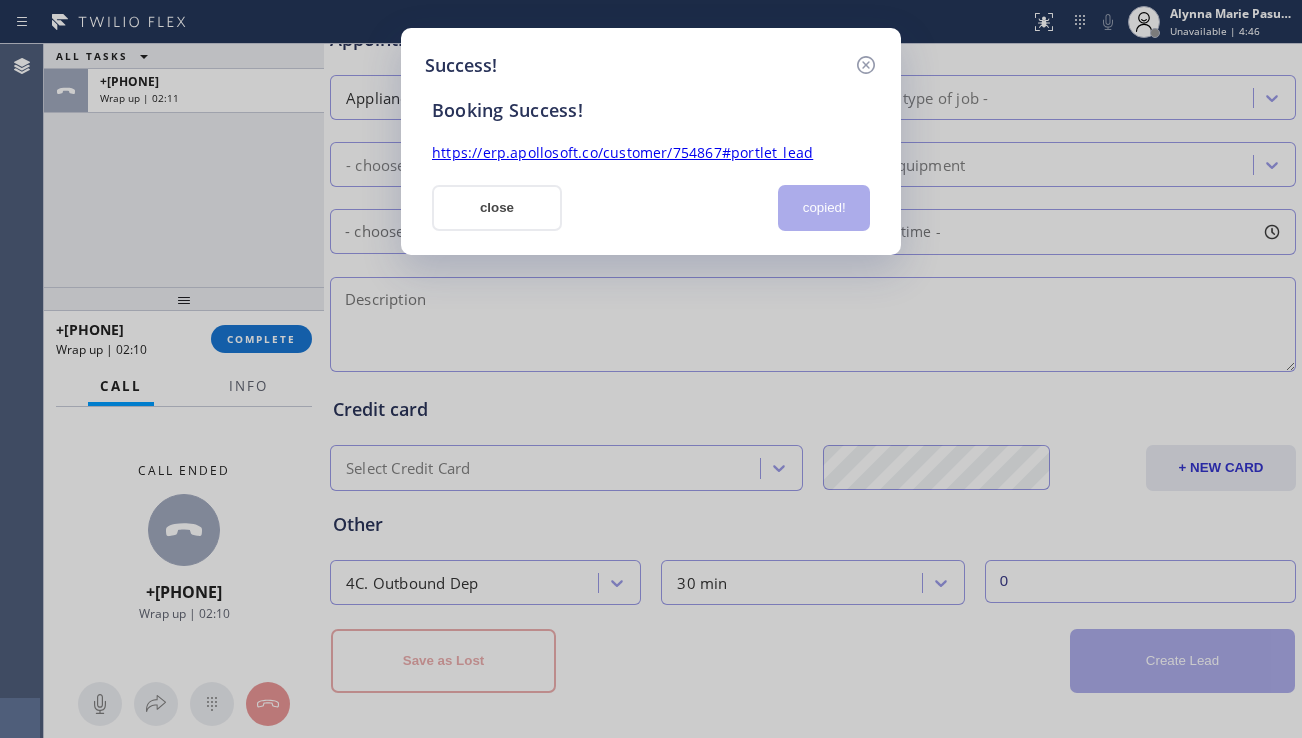 click on "https://erp.apollosoft.co/customer/754867#portlet_lead" at bounding box center [622, 152] 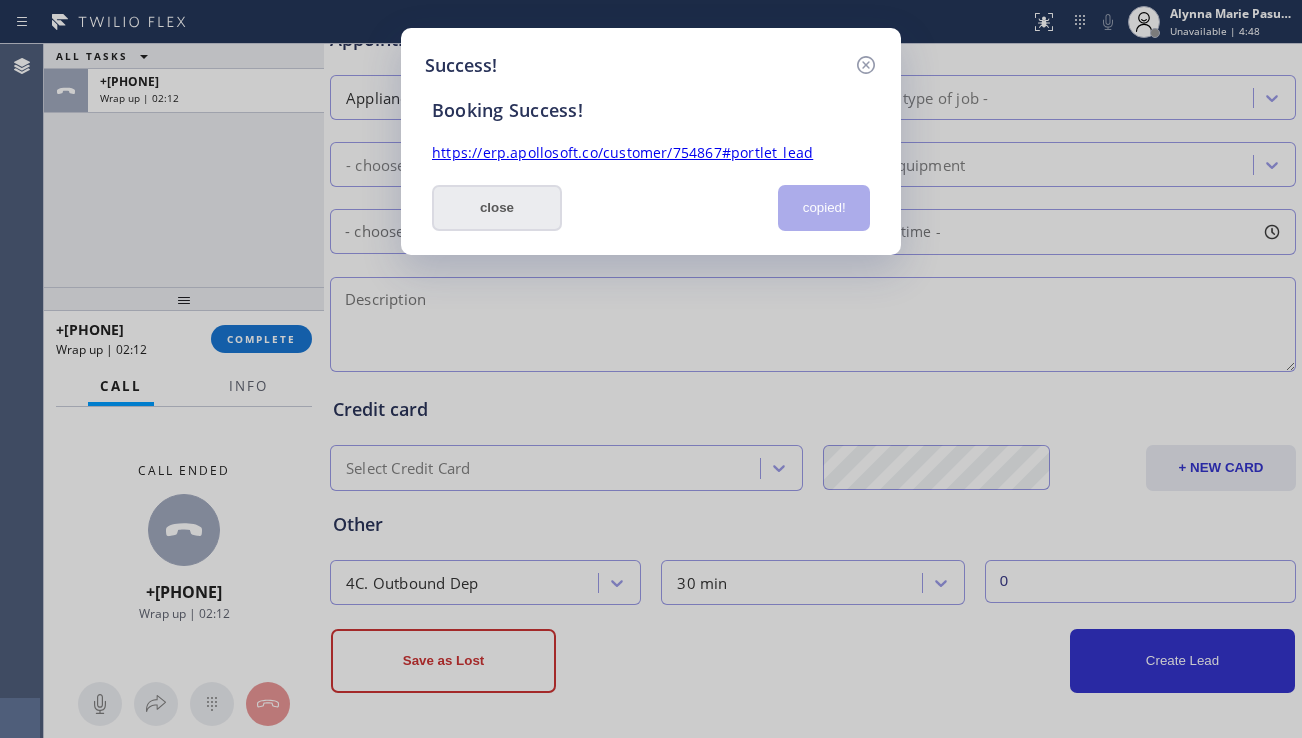 click on "close" at bounding box center [497, 208] 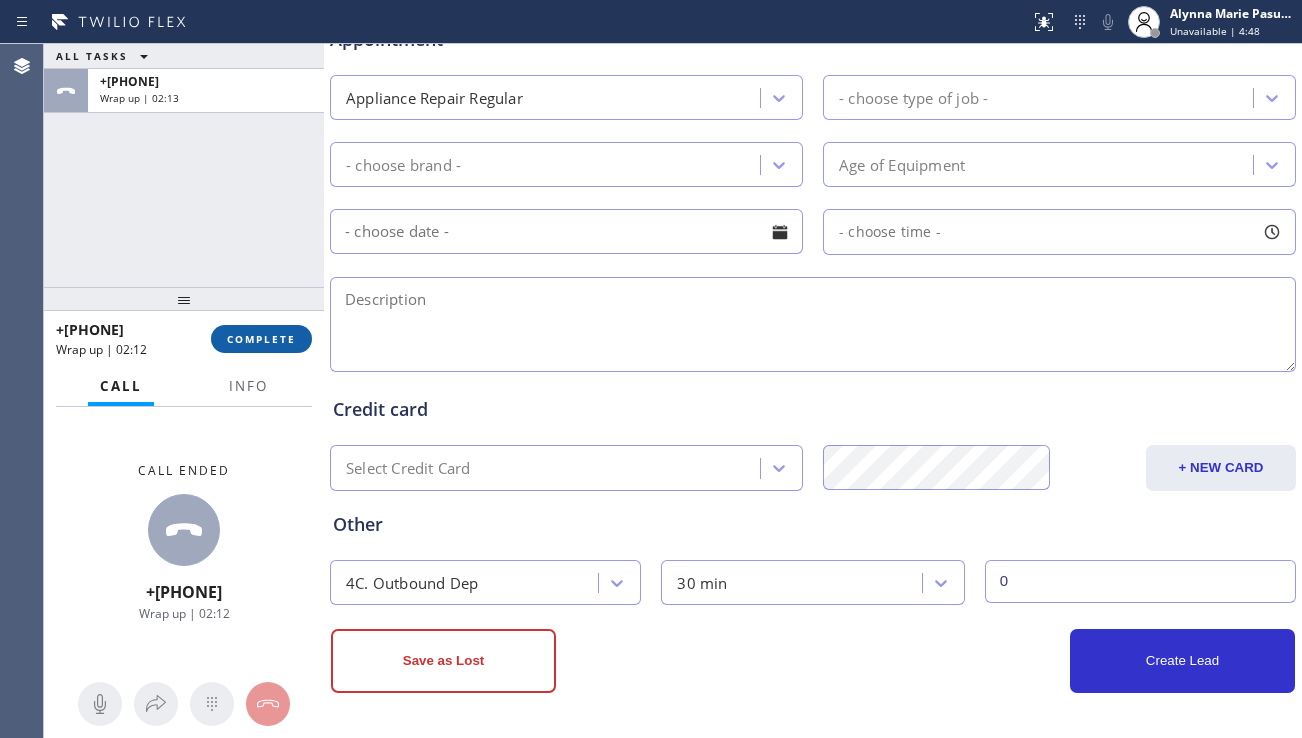 click on "COMPLETE" at bounding box center [261, 339] 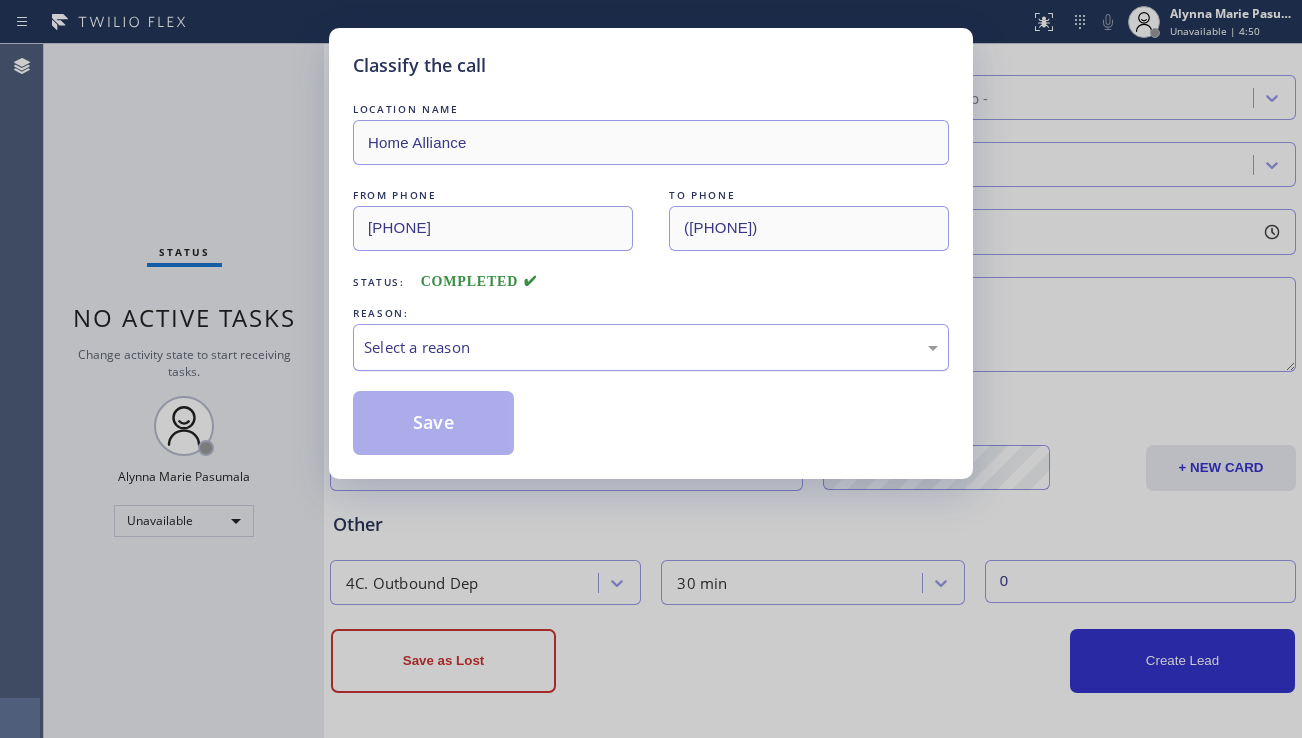 click on "Select a reason" at bounding box center (651, 347) 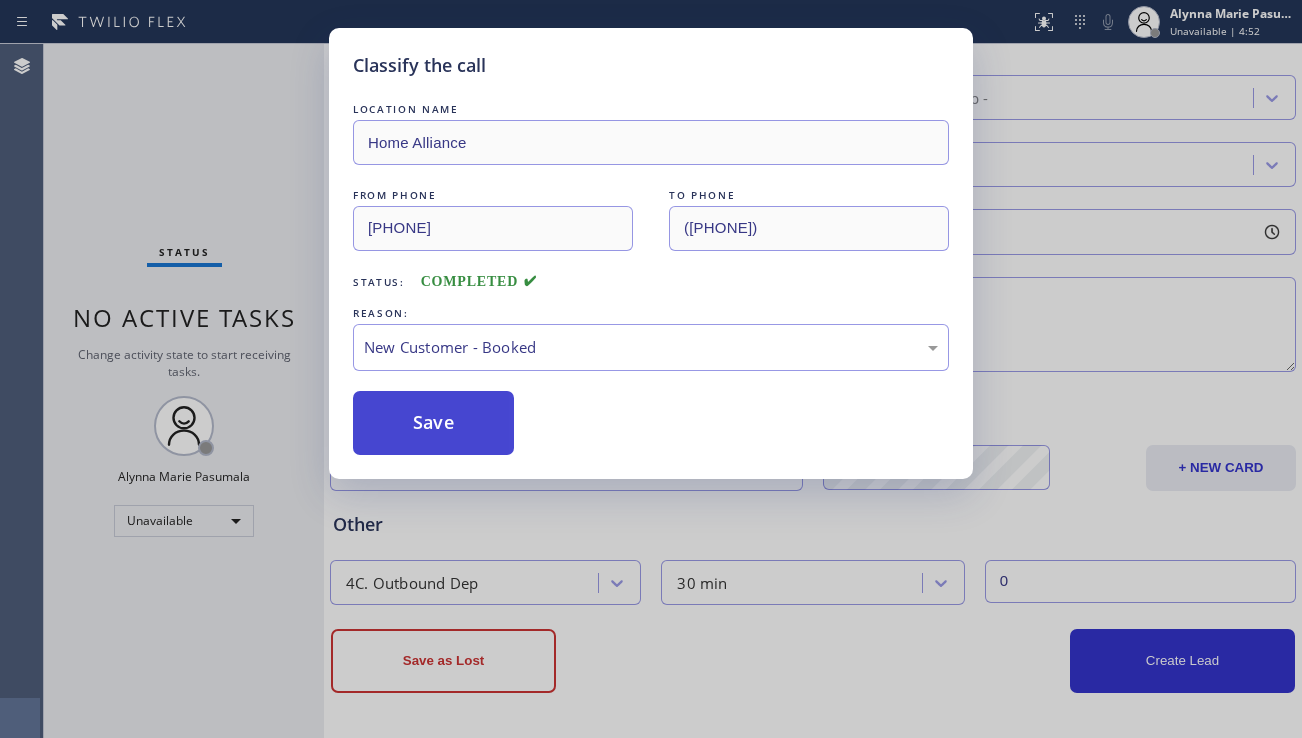 click on "Save" at bounding box center [433, 423] 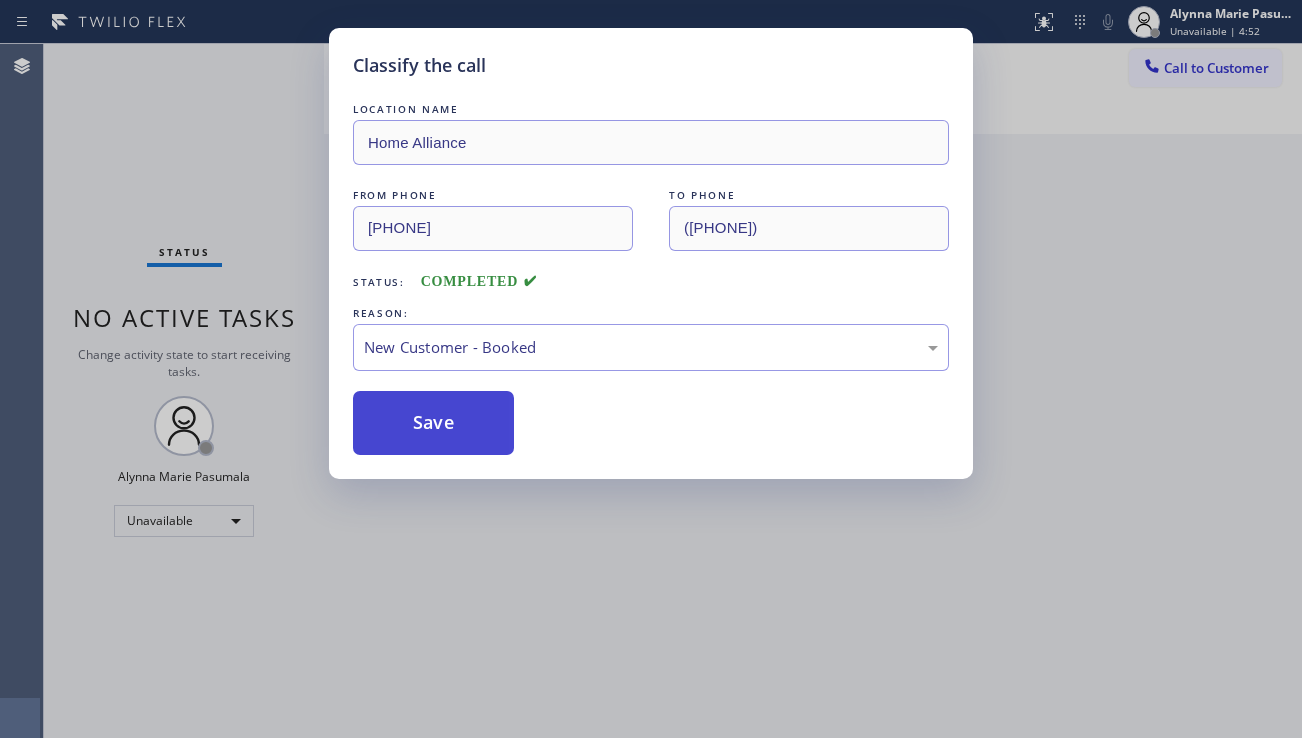 scroll, scrollTop: 0, scrollLeft: 0, axis: both 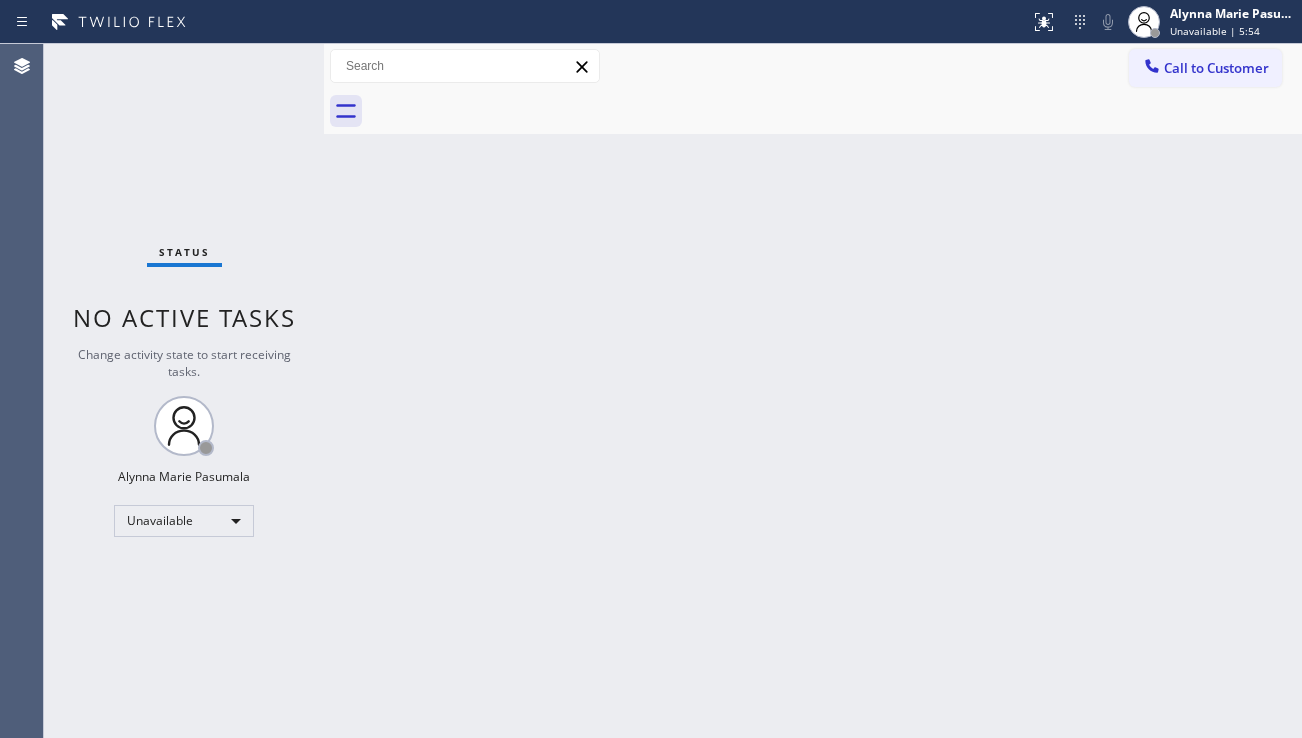click on "Back to Dashboard Change Sender ID Customers Technicians Select a contact Outbound call Location Search location Your caller id phone number Customer number Call Customer info Name   Phone none Address none Change Sender ID HVAC +[PHONE] 5 Star Appliance +[PHONE] Appliance Repair +[PHONE] Plumbing +[PHONE] Air Duct Cleaning +[PHONE]  Electricians +[PHONE] Cancel Change Check personal SMS Reset Change No tabs Call to Customer Outbound call Location Home Alliance Your caller id phone number ([PHONE]) Customer number Call Outbound call Technician Search Technician Your caller id phone number Your caller id phone number Call" at bounding box center [813, 391] 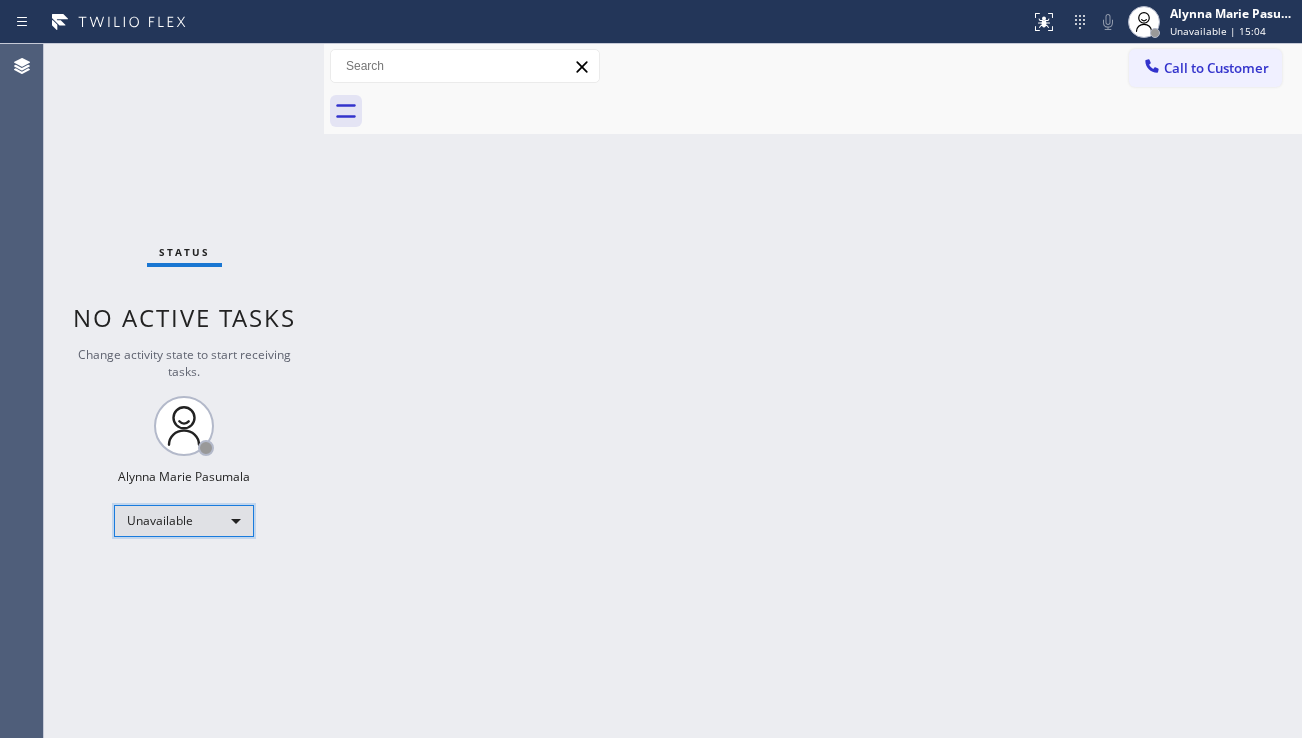 click on "Unavailable" at bounding box center (184, 521) 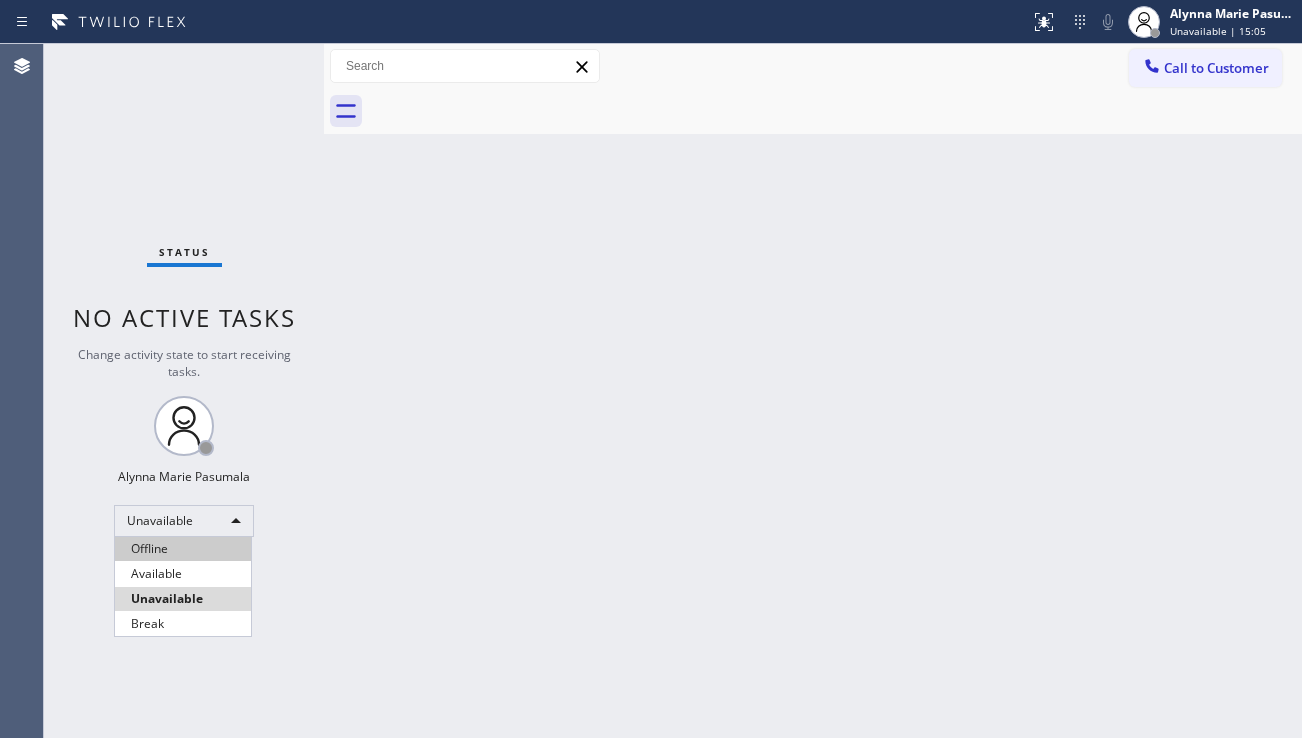 click on "Offline" at bounding box center (183, 549) 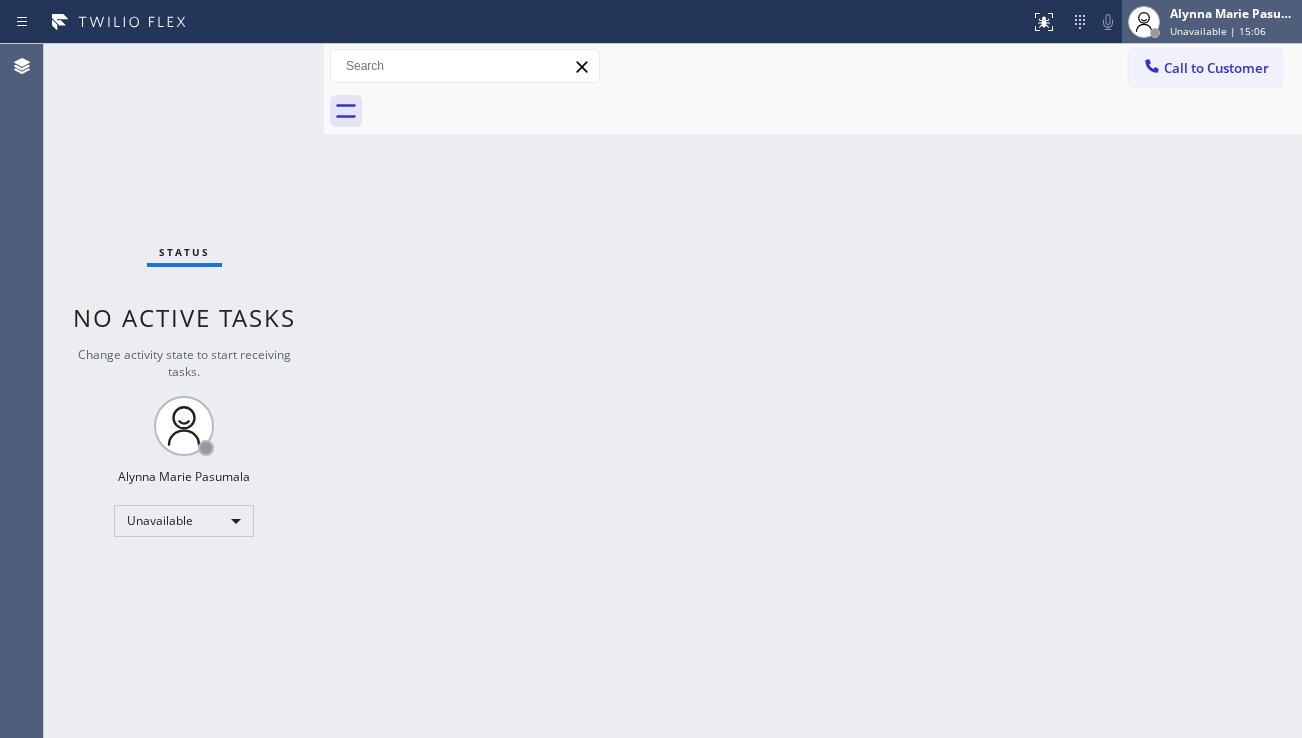 click on "Alynna Marie Pasumala" at bounding box center [1233, 13] 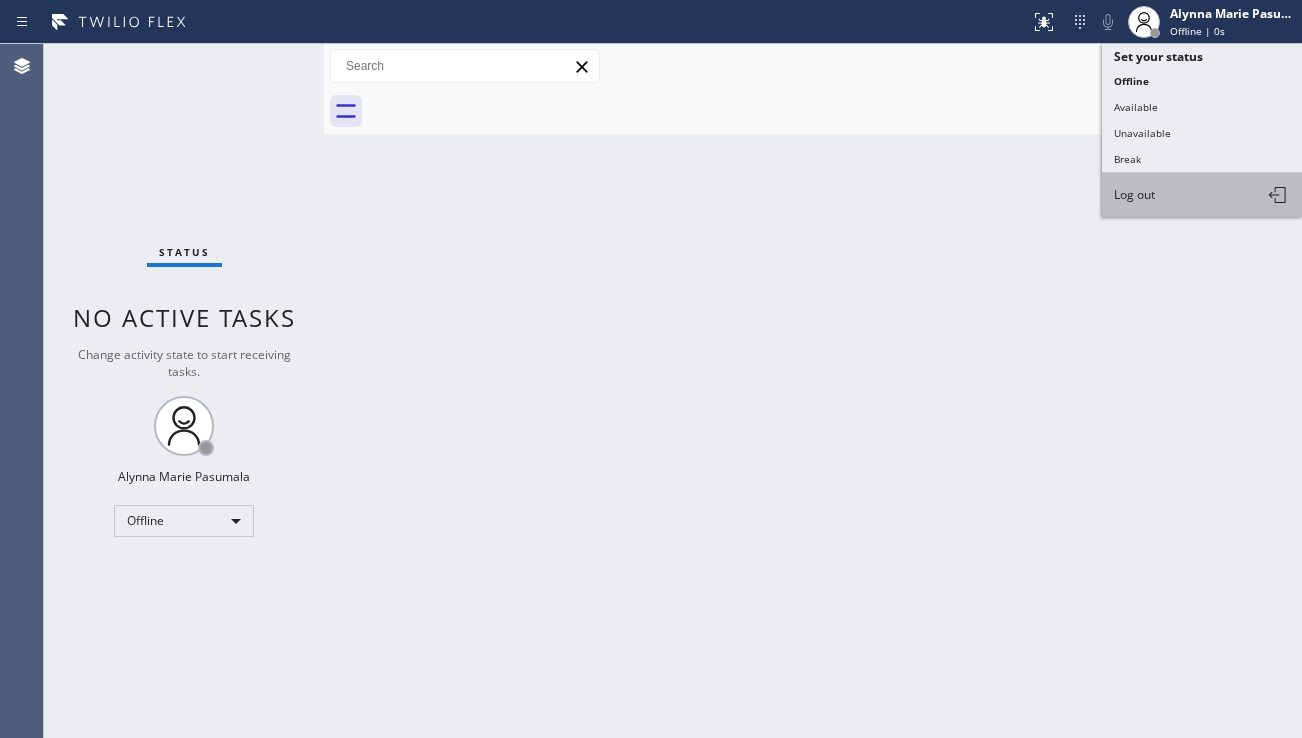 click on "Log out" at bounding box center (1202, 195) 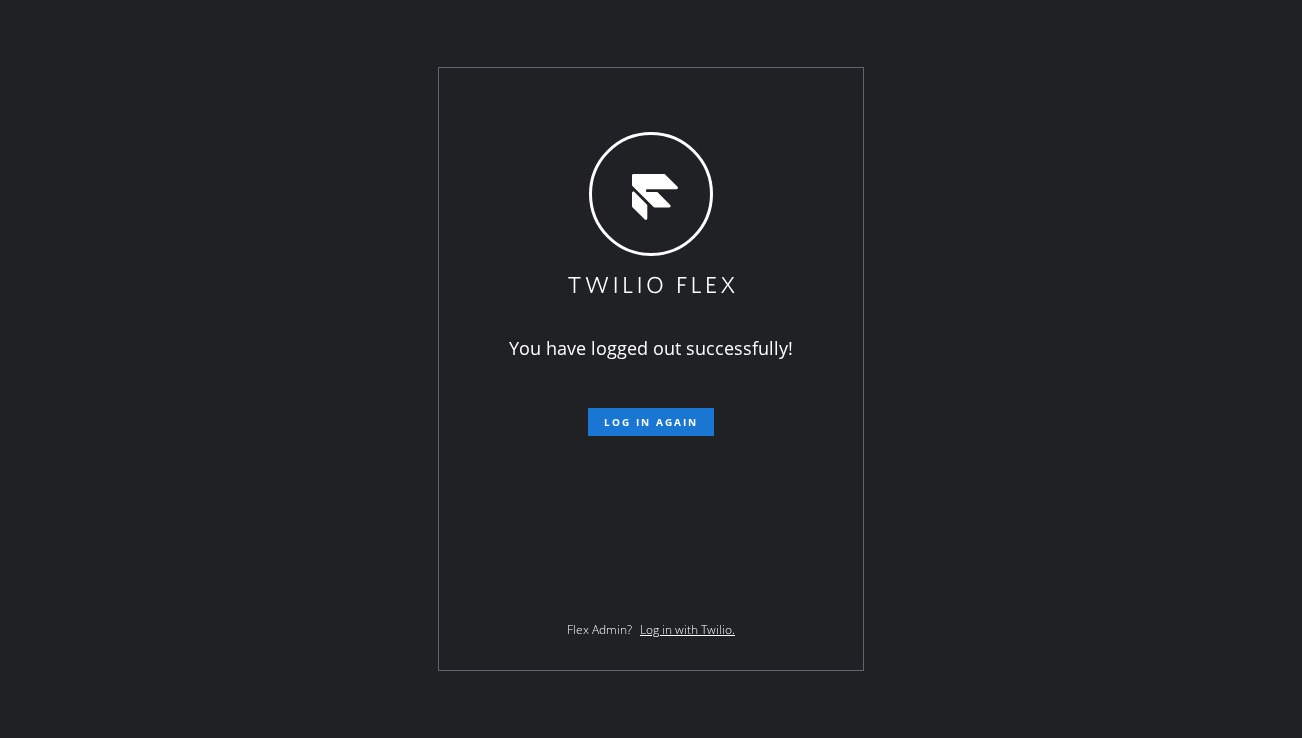 click on "You have logged out successfully! Log in again Flex Admin? Log in with Twilio." at bounding box center (651, 369) 